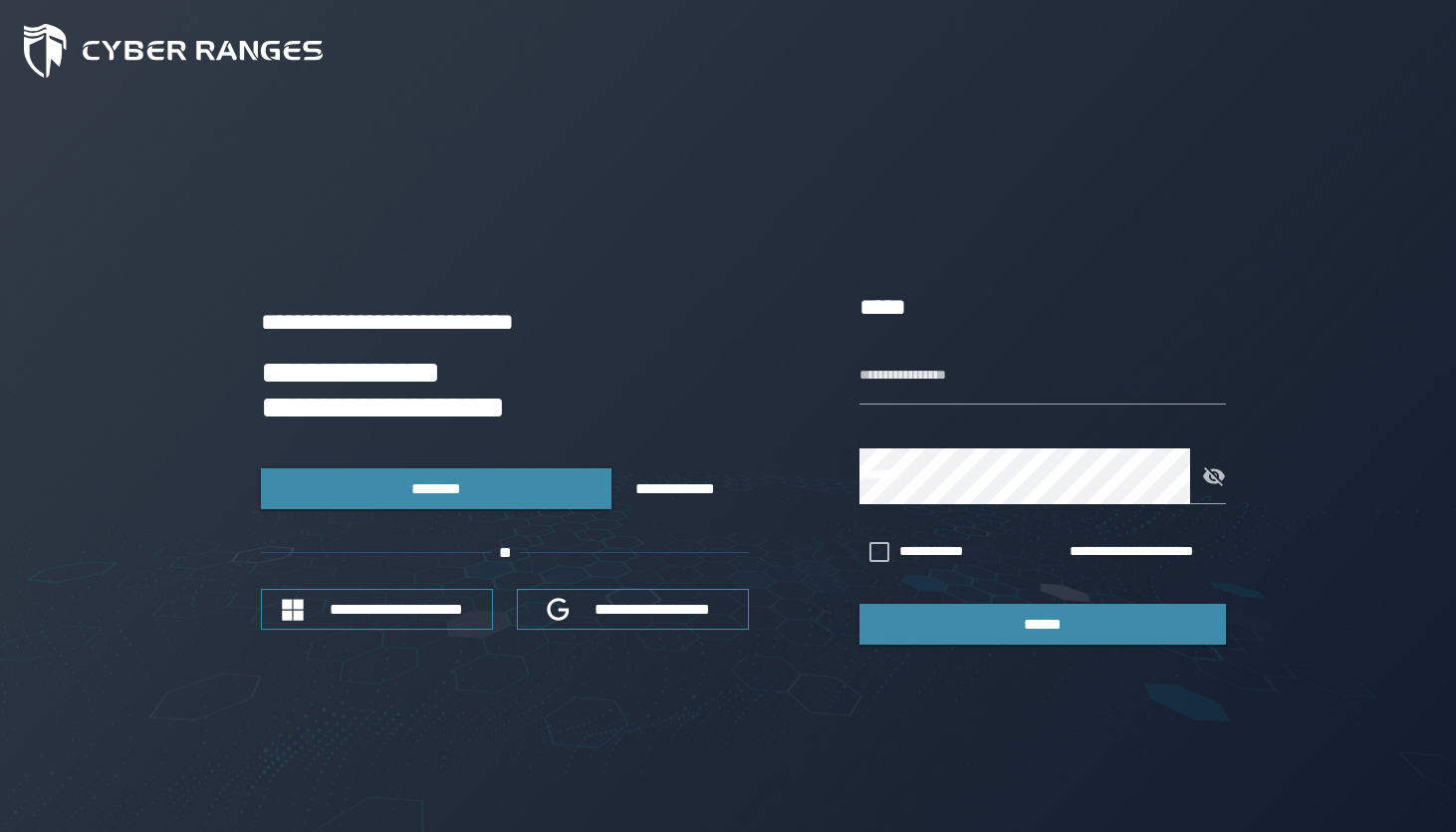 scroll, scrollTop: 0, scrollLeft: 0, axis: both 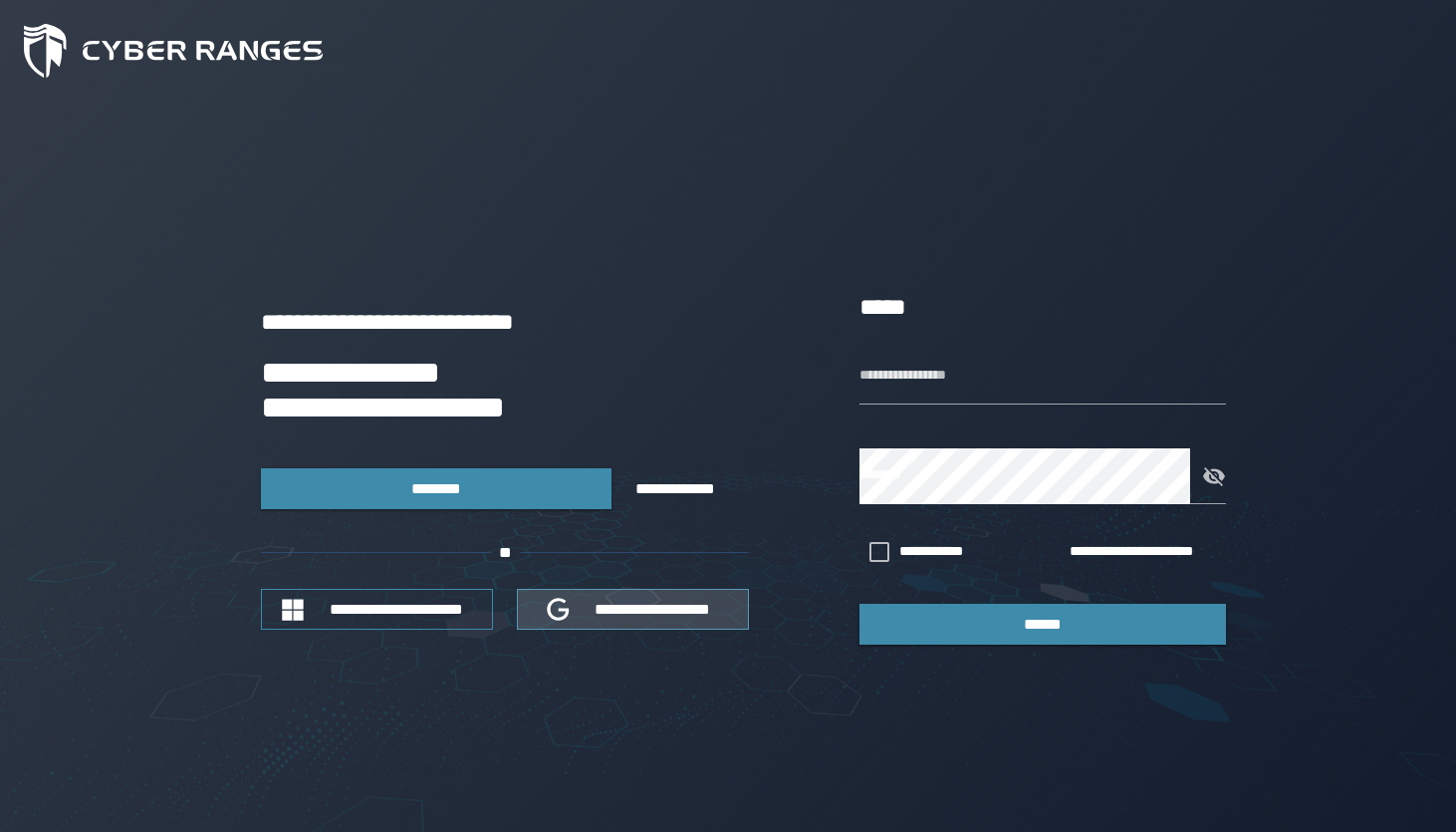 click on "**********" at bounding box center (632, 609) 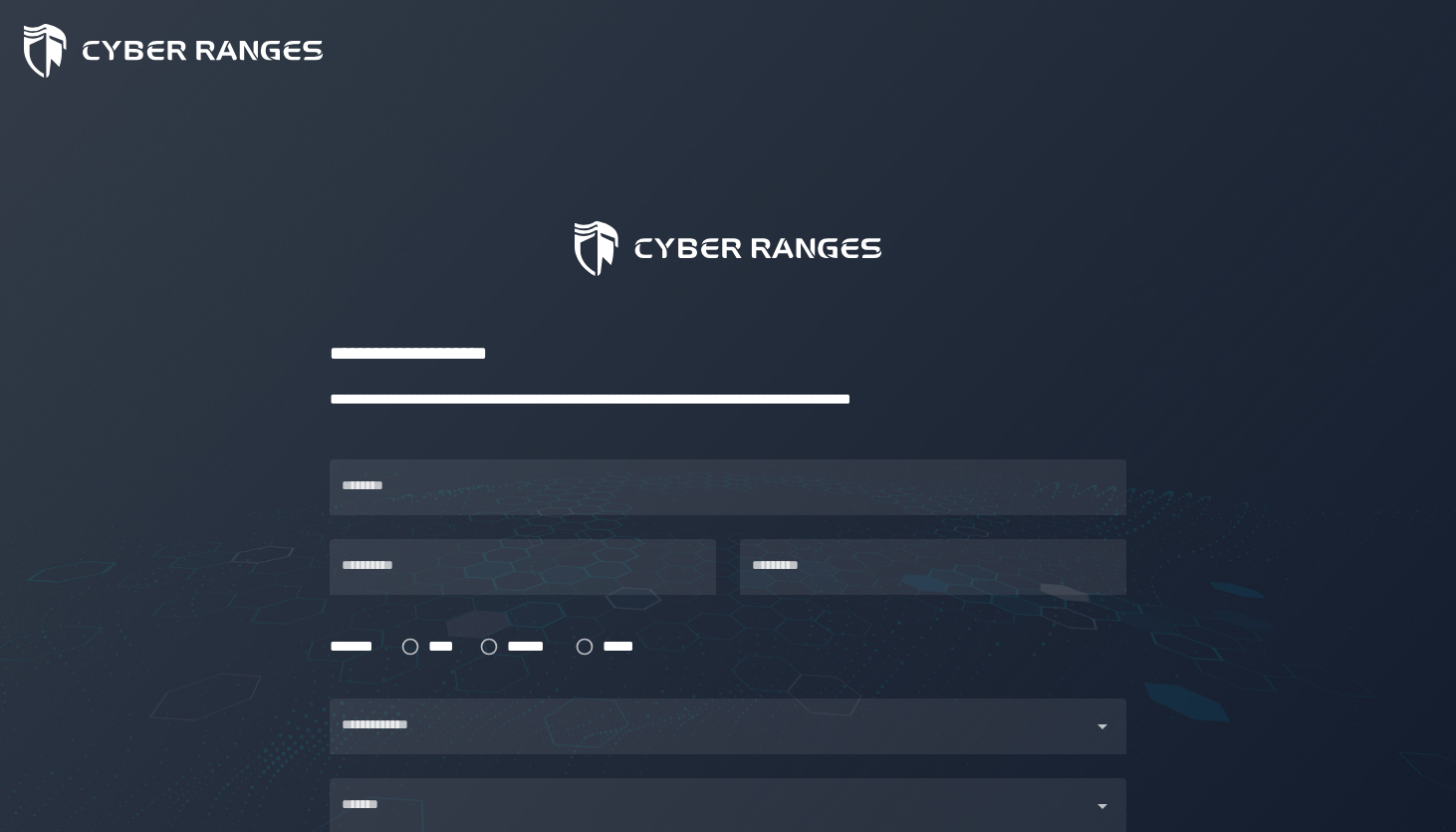 scroll, scrollTop: 0, scrollLeft: 0, axis: both 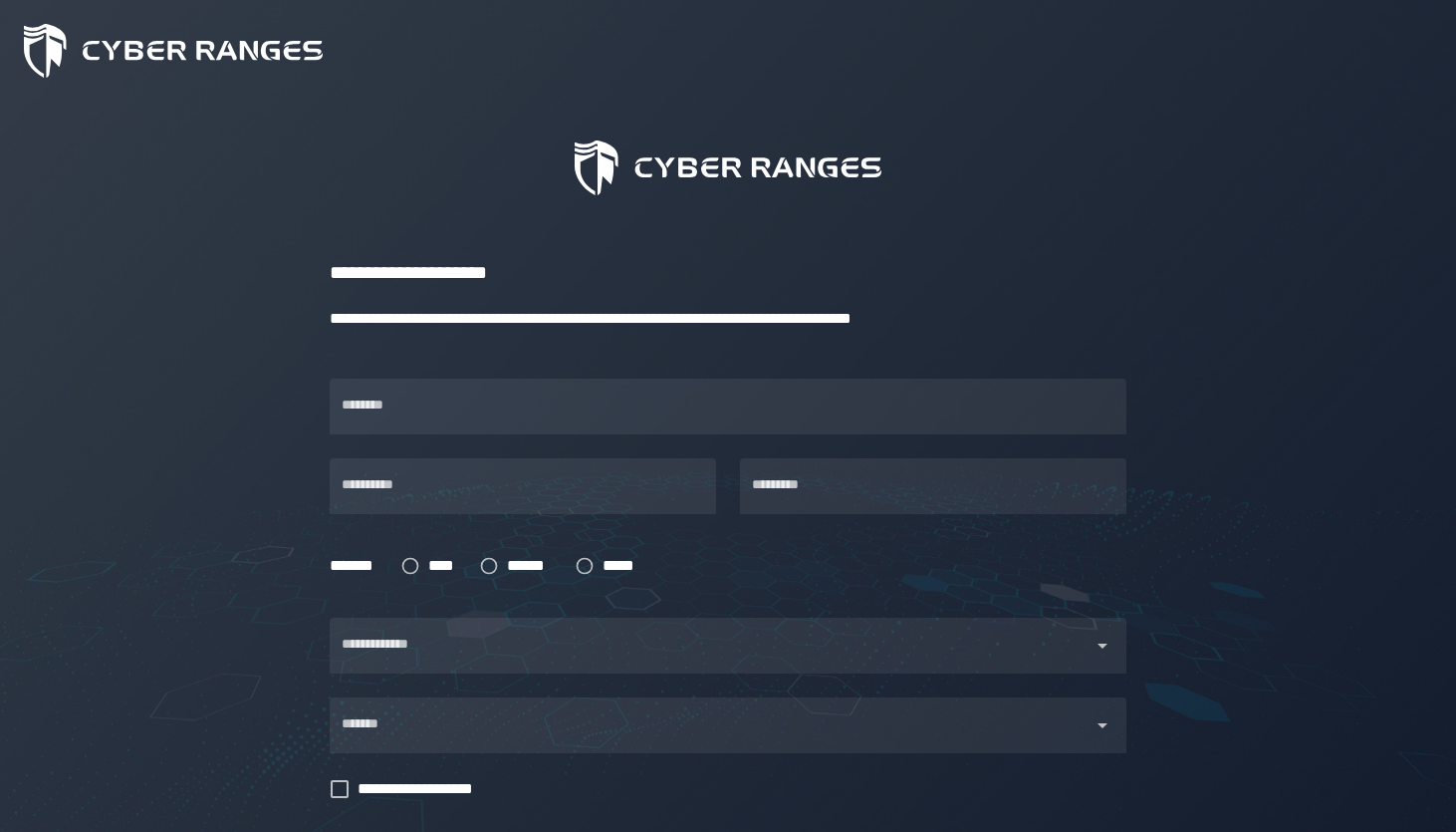 click on "**********" at bounding box center (511, 474) 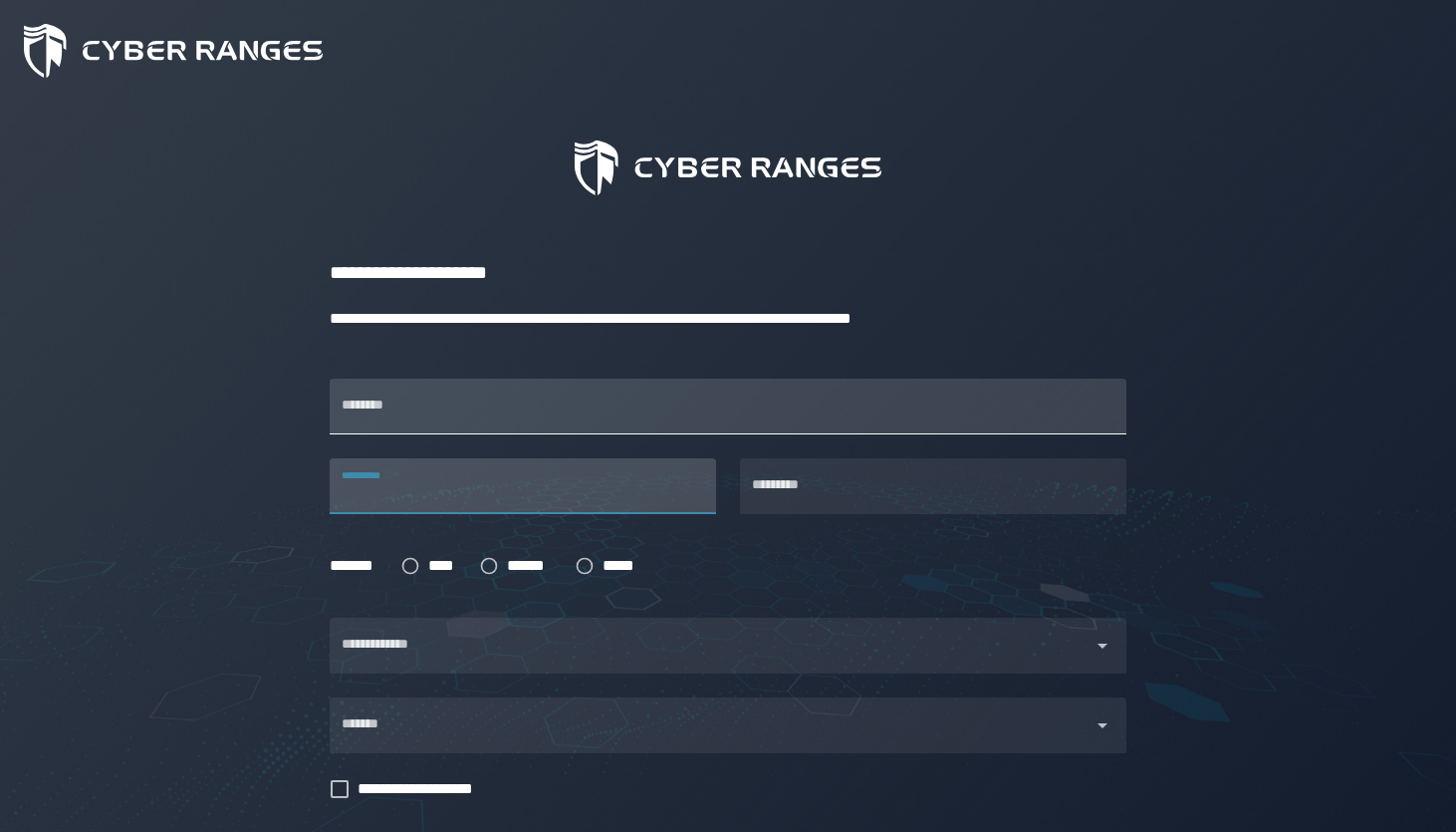 click on "********" at bounding box center (728, 407) 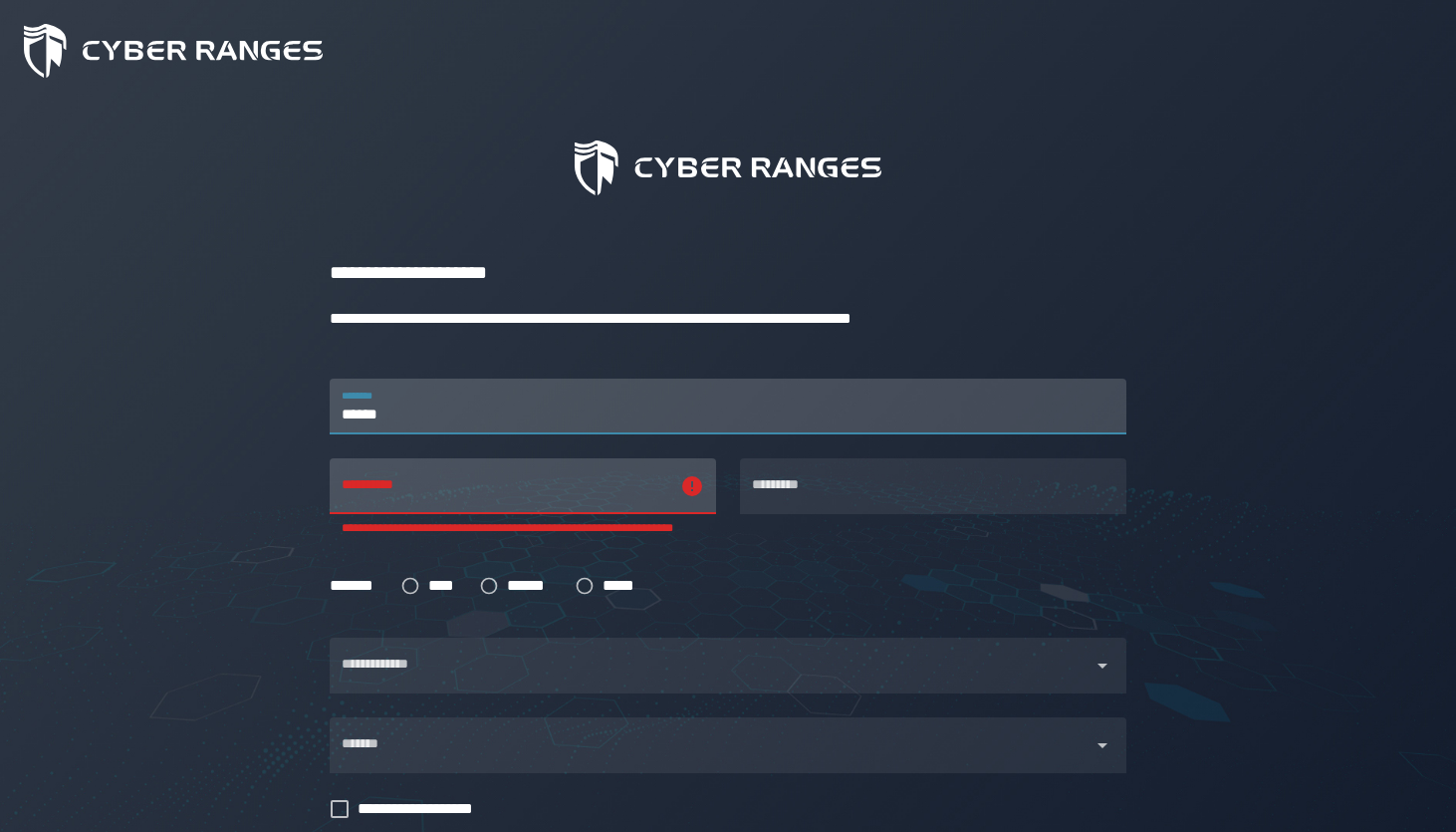 type on "******" 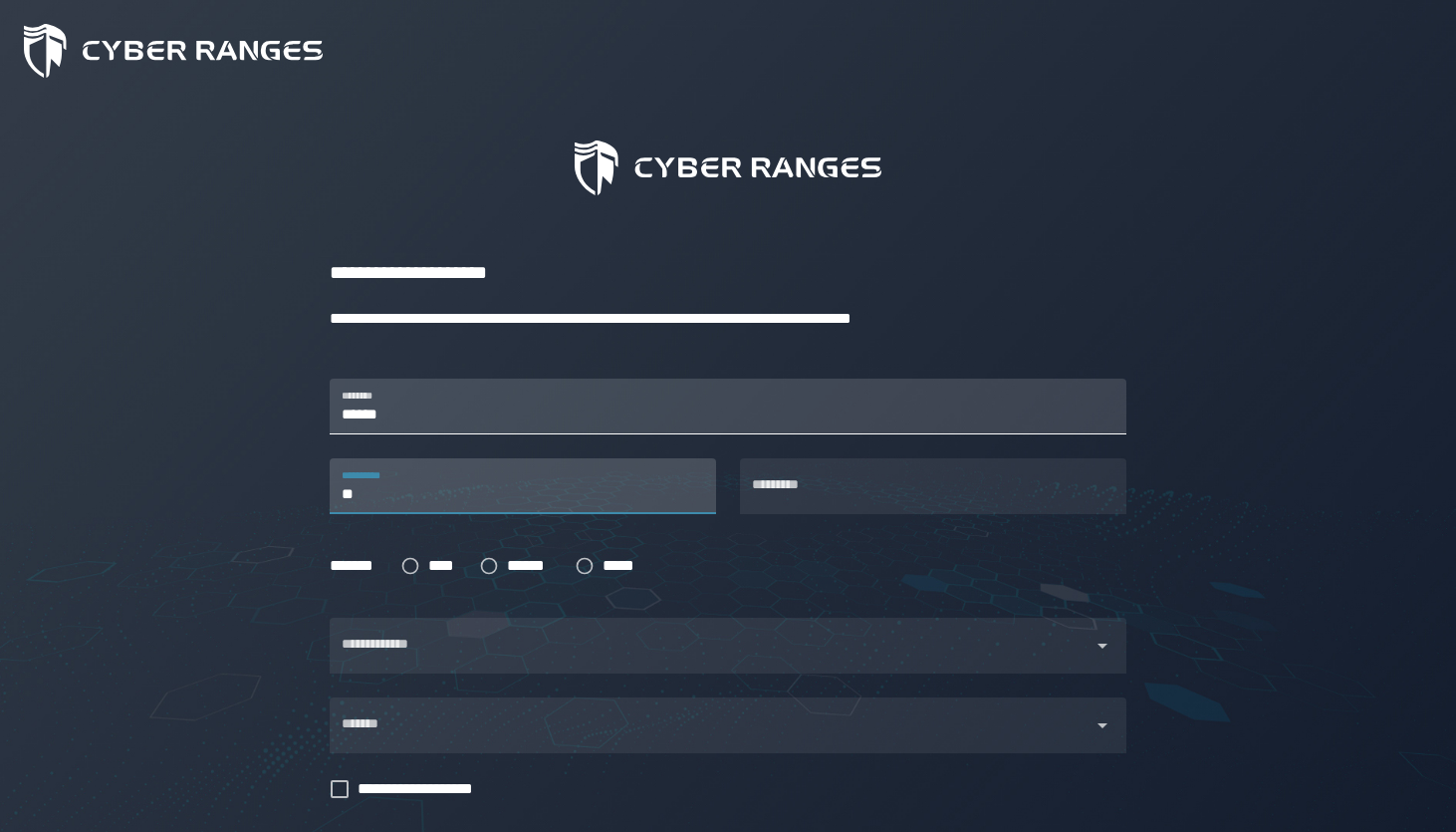 type on "*" 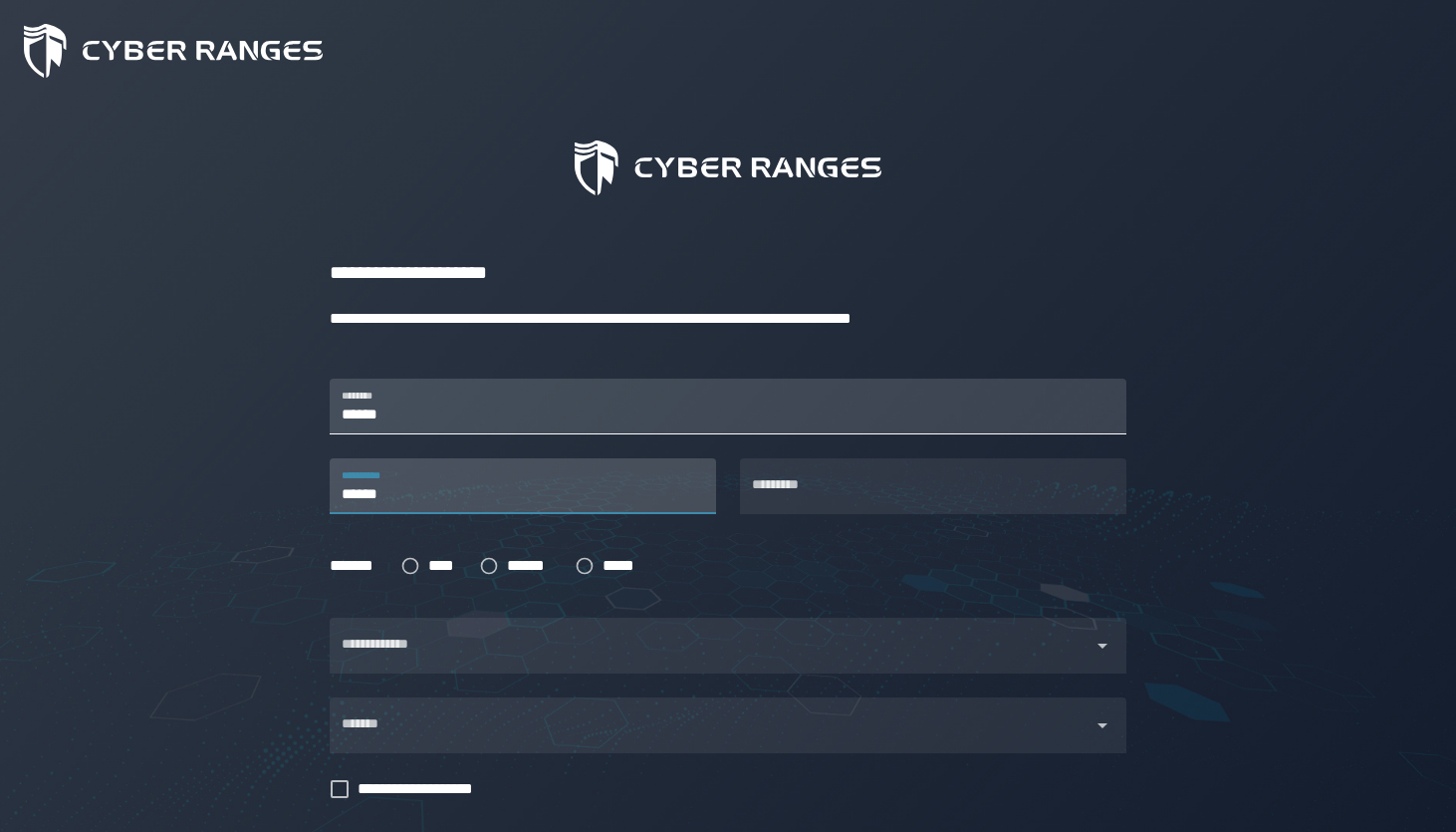 type on "******" 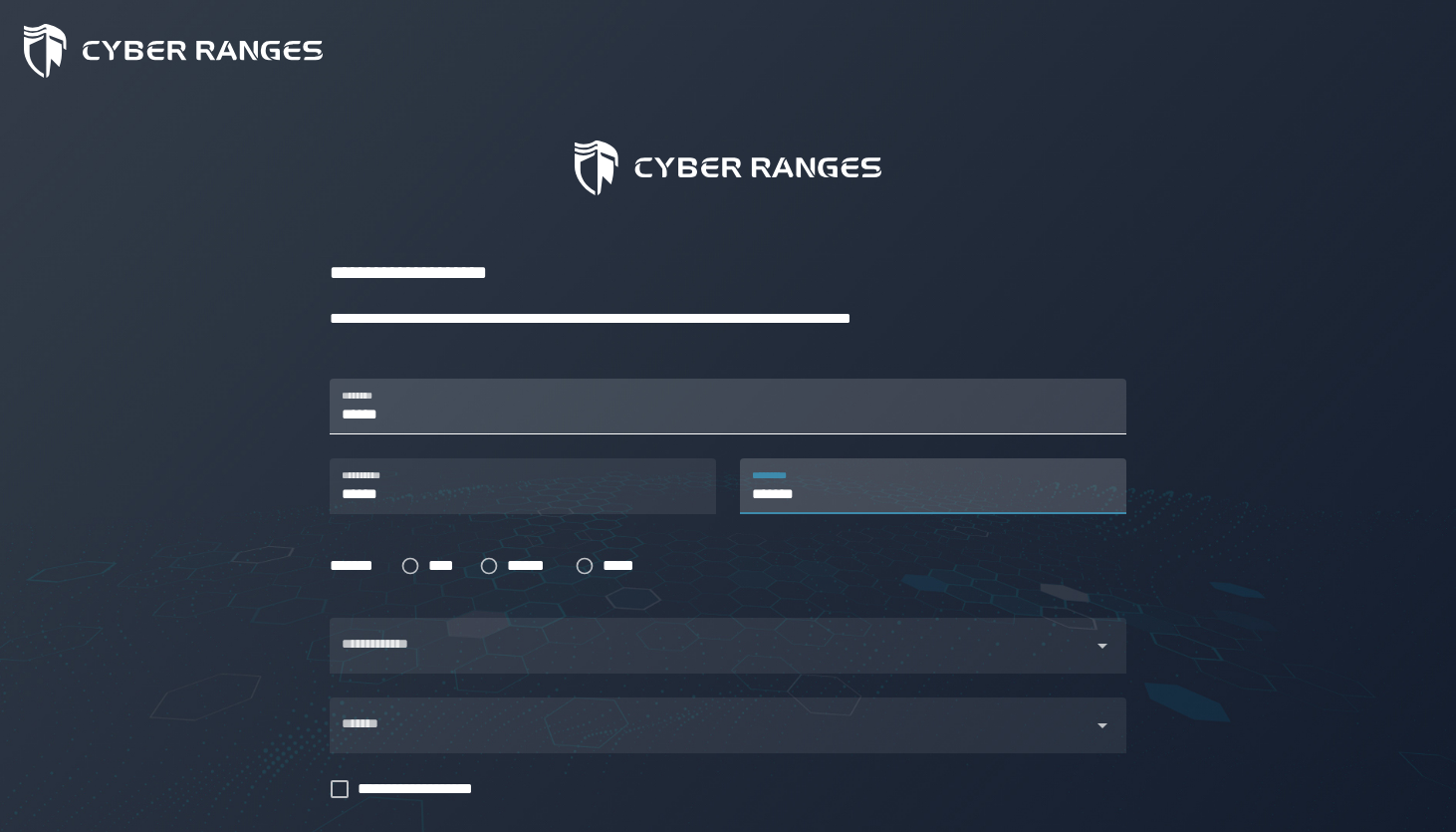 type on "*******" 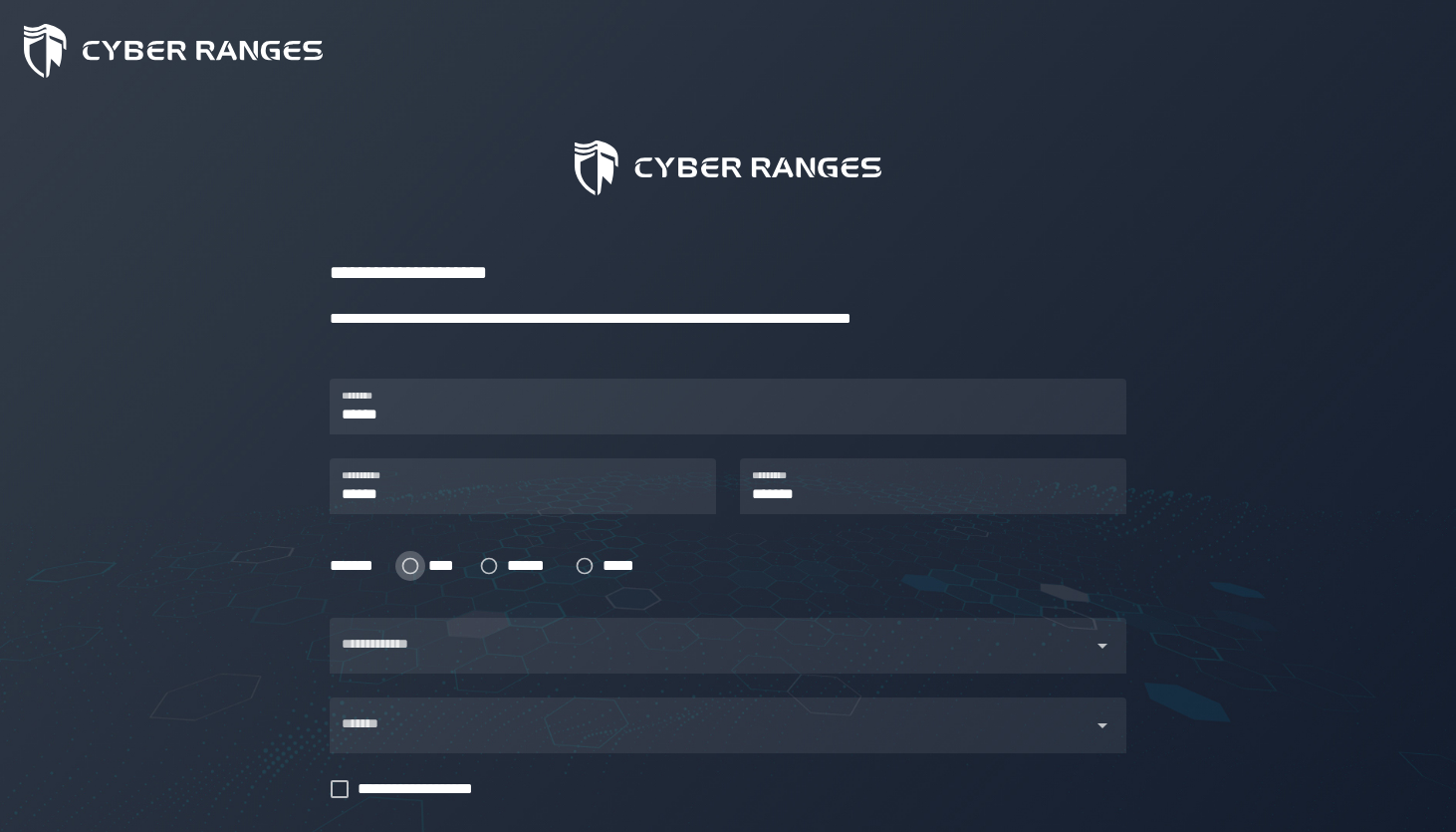 click at bounding box center (410, 566) 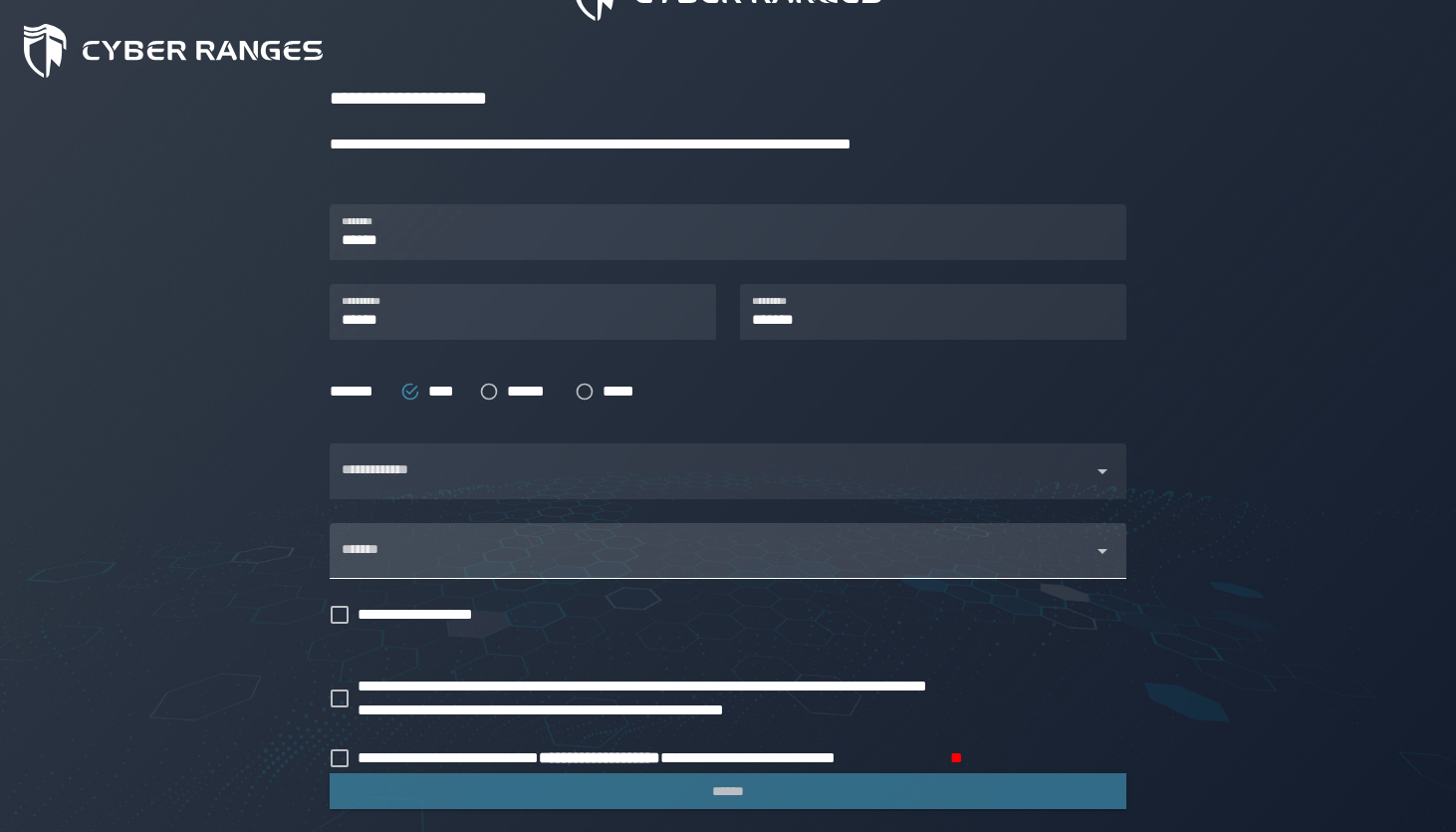 scroll, scrollTop: 306, scrollLeft: 0, axis: vertical 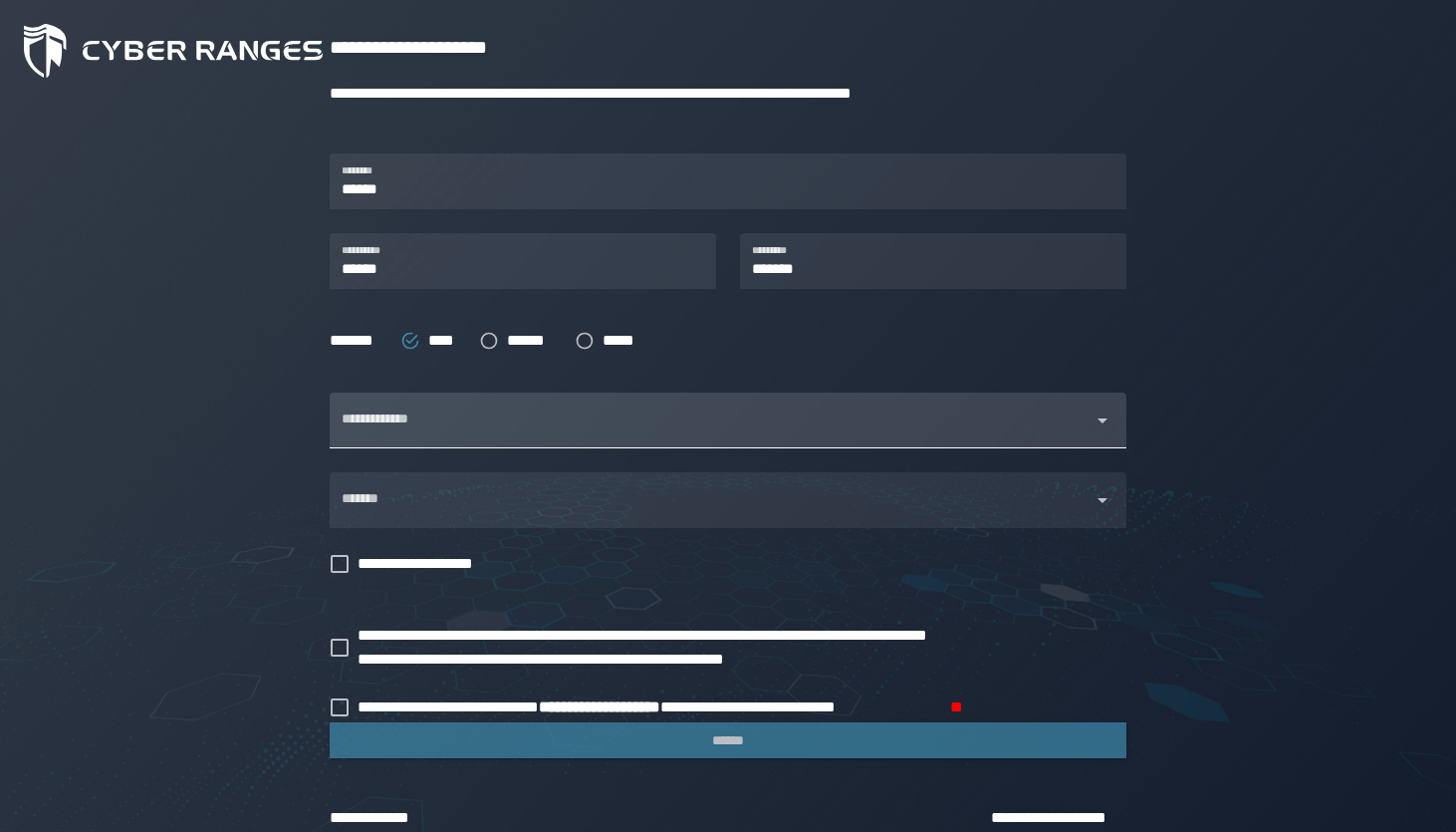 click at bounding box center [710, 432] 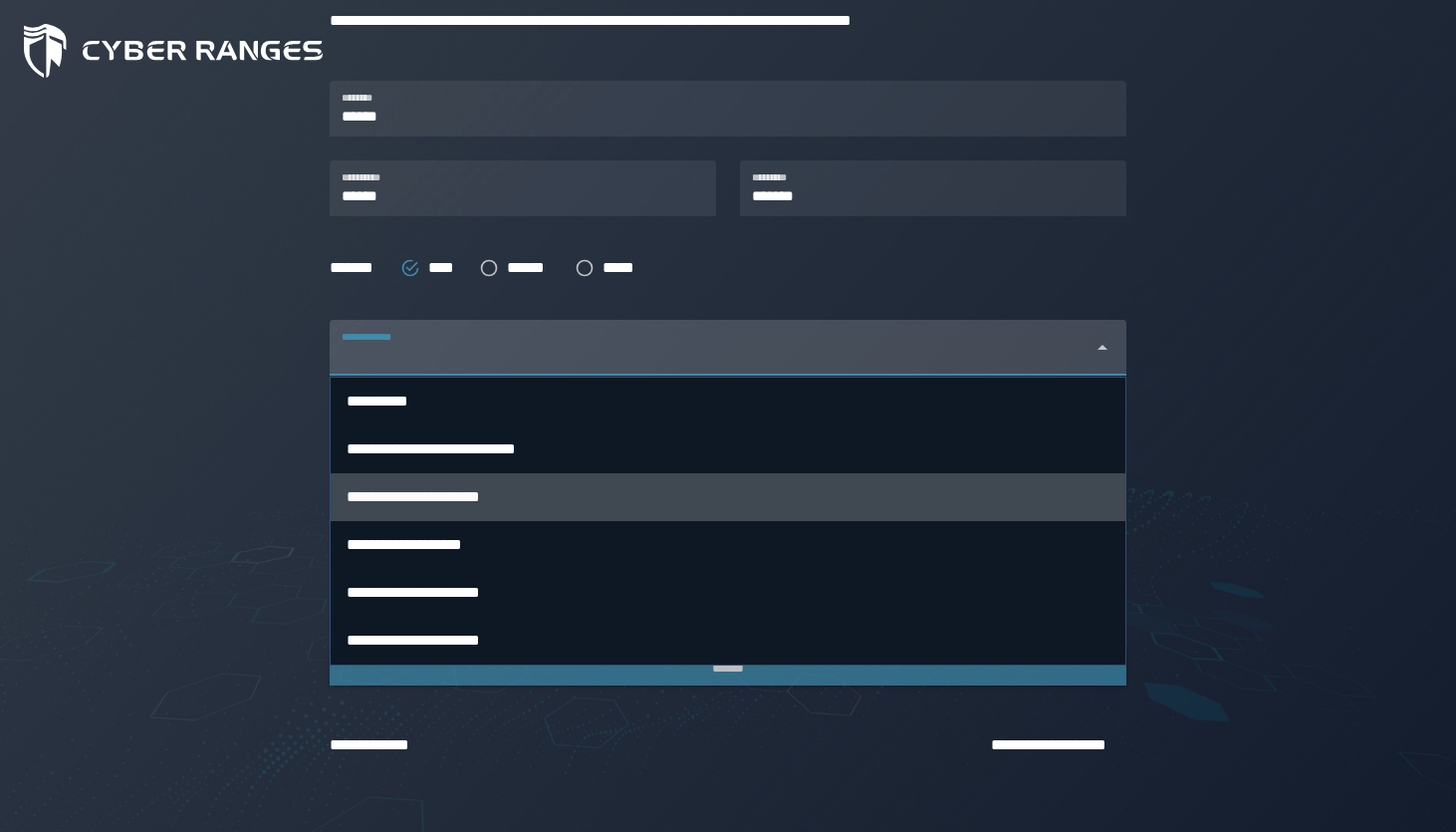 scroll, scrollTop: 384, scrollLeft: 0, axis: vertical 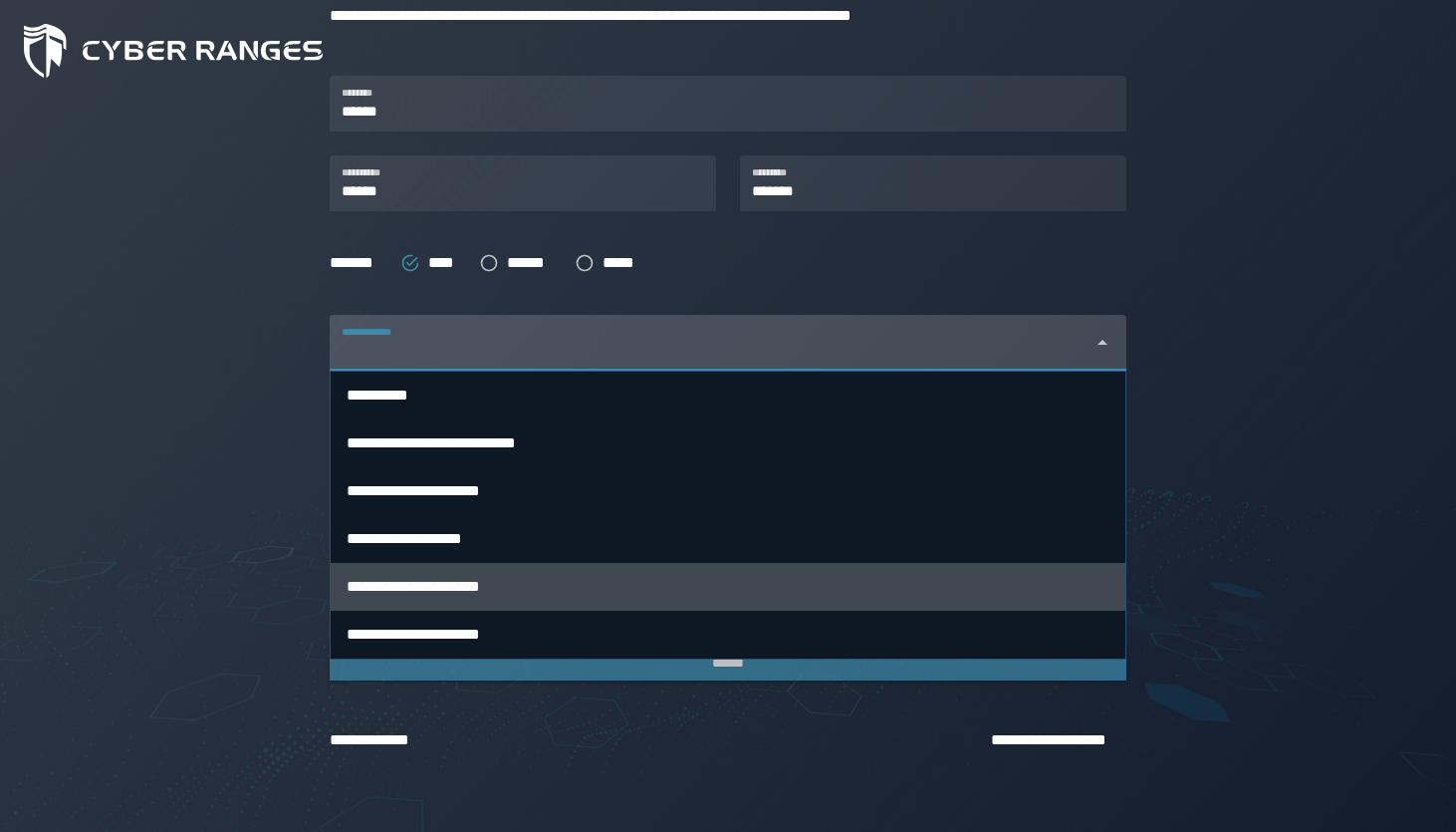 click on "**********" at bounding box center (413, 586) 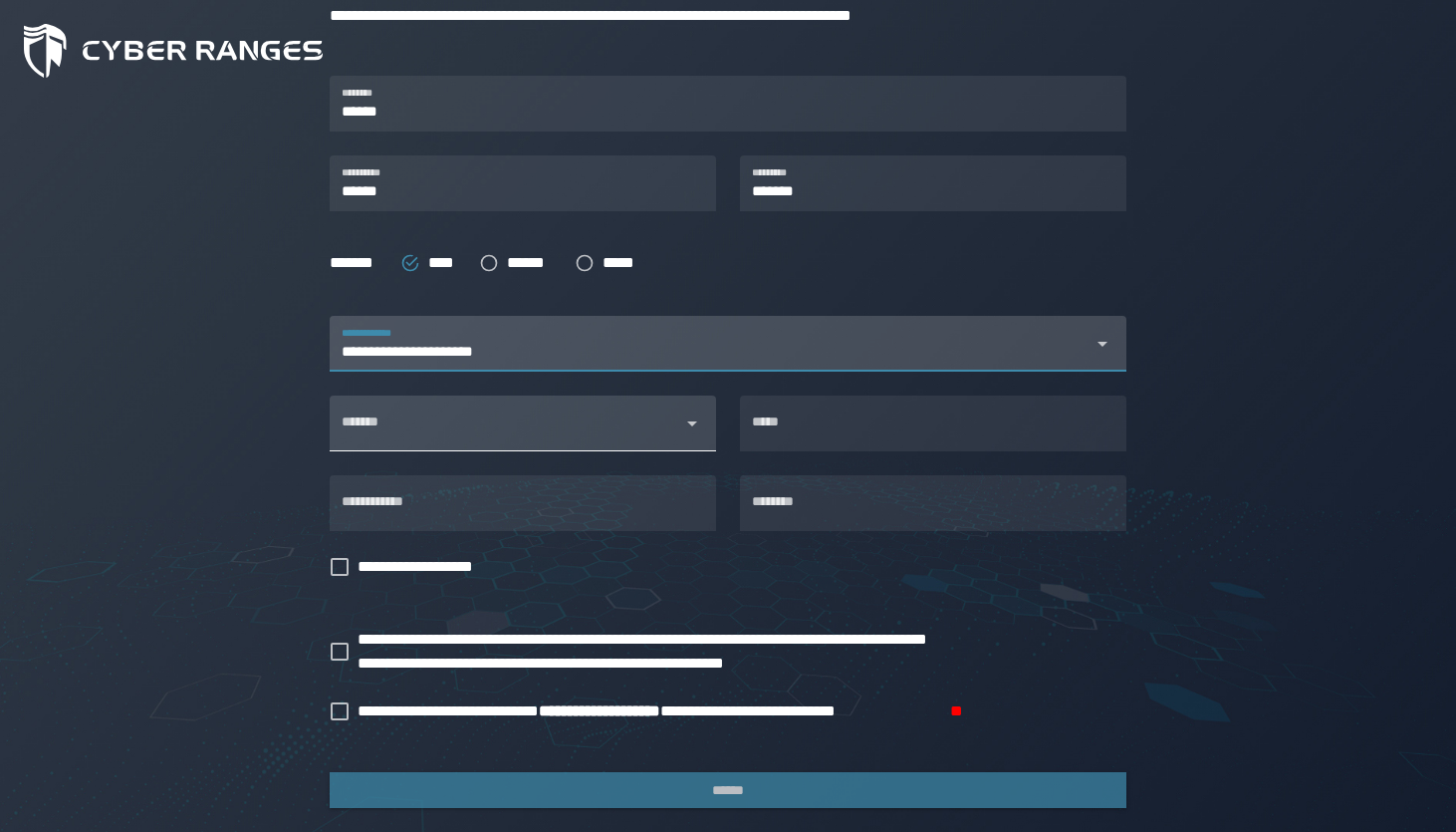 click on "*******" at bounding box center [505, 431] 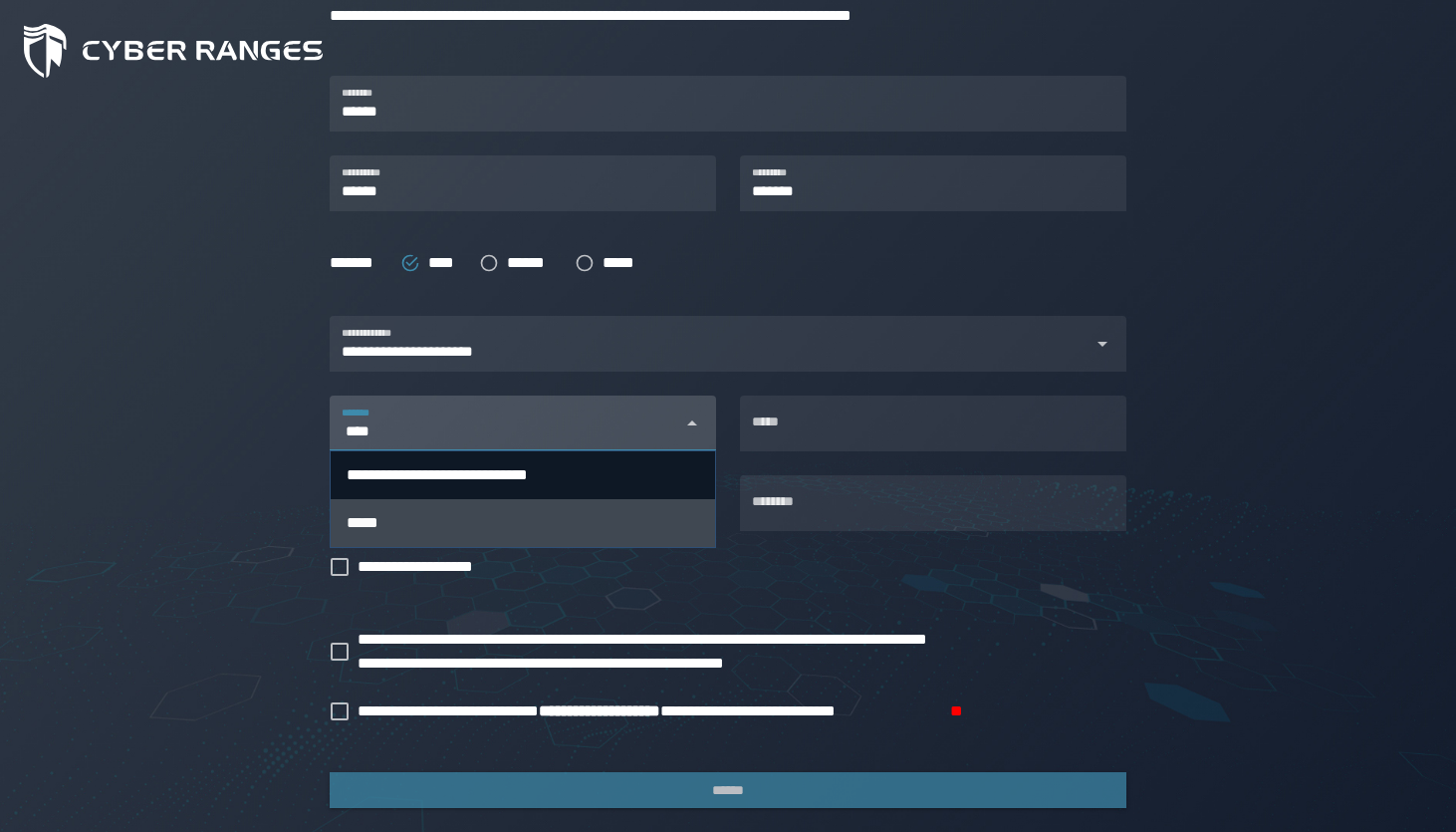 type on "****" 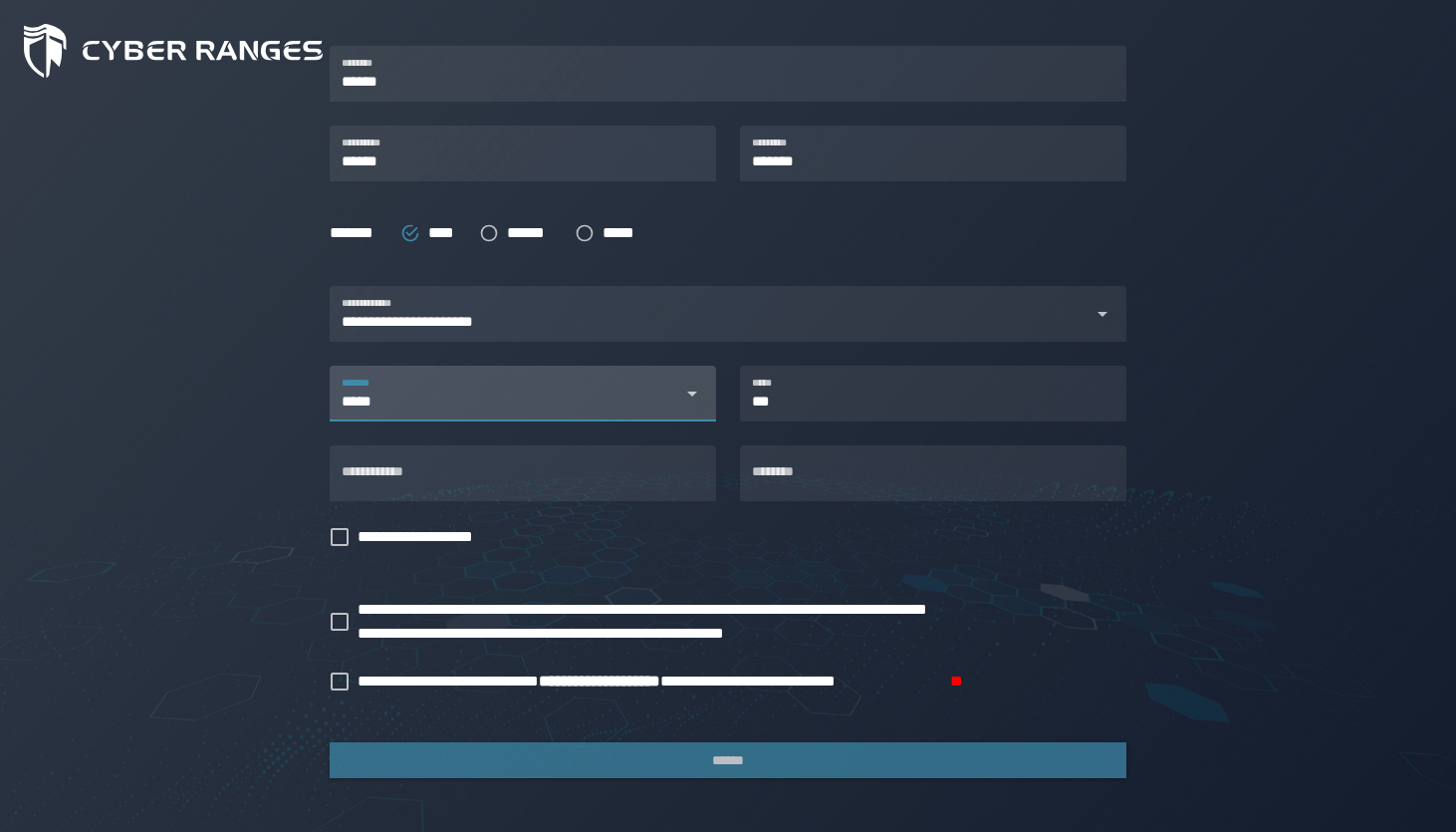scroll, scrollTop: 494, scrollLeft: 0, axis: vertical 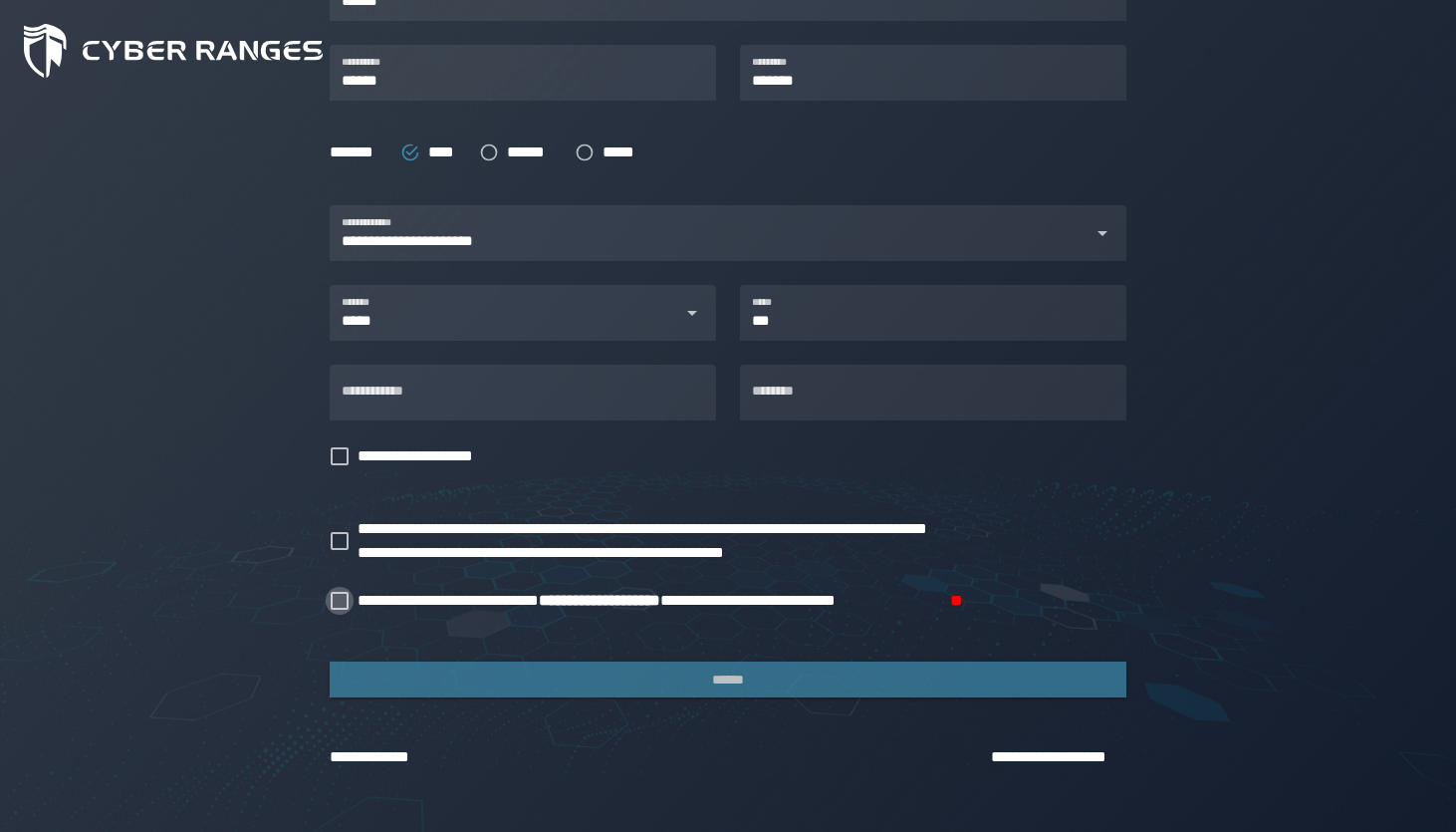 click at bounding box center (340, 601) 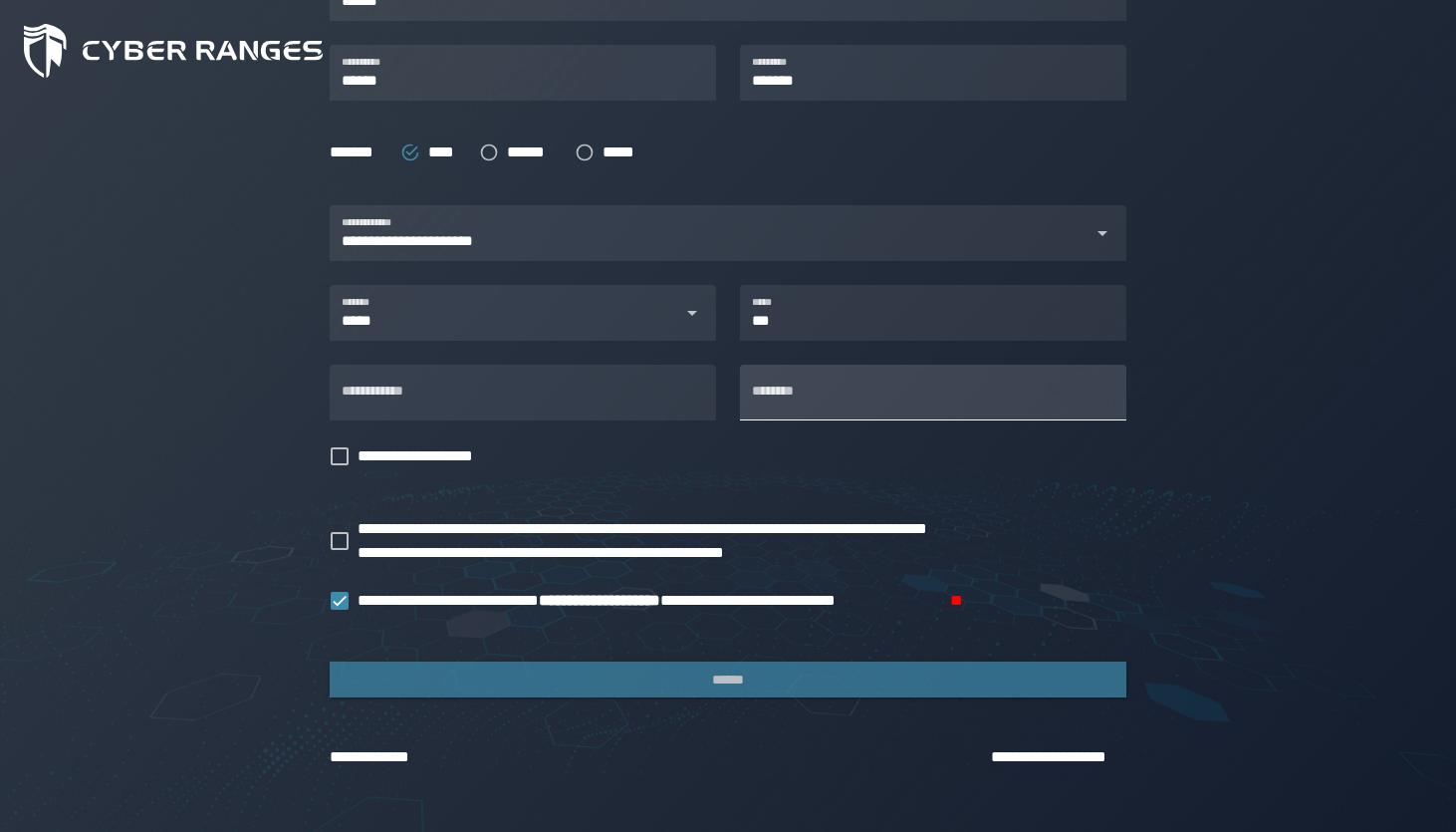 click on "********" at bounding box center [933, 393] 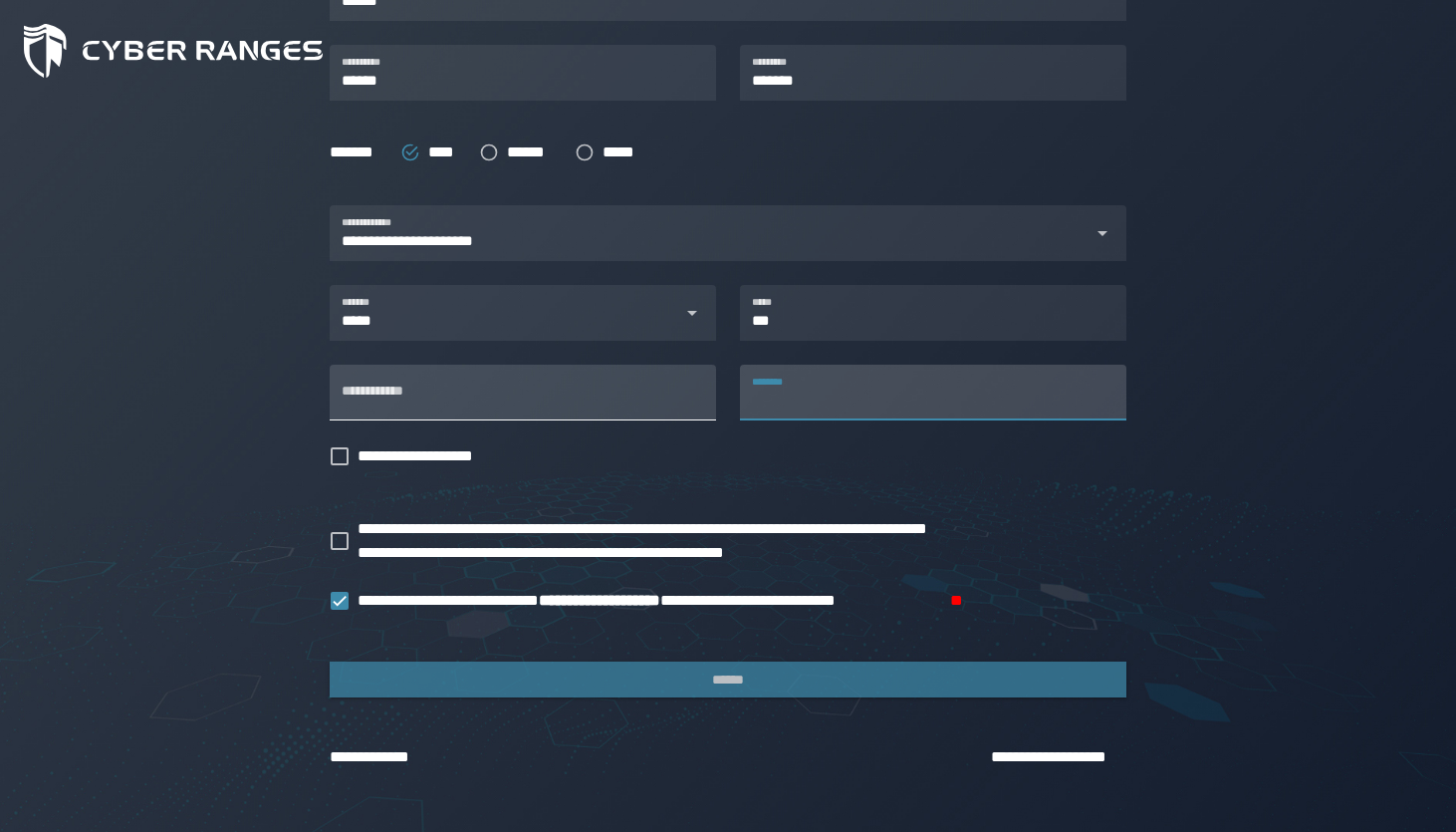 click on "**********" at bounding box center (523, 393) 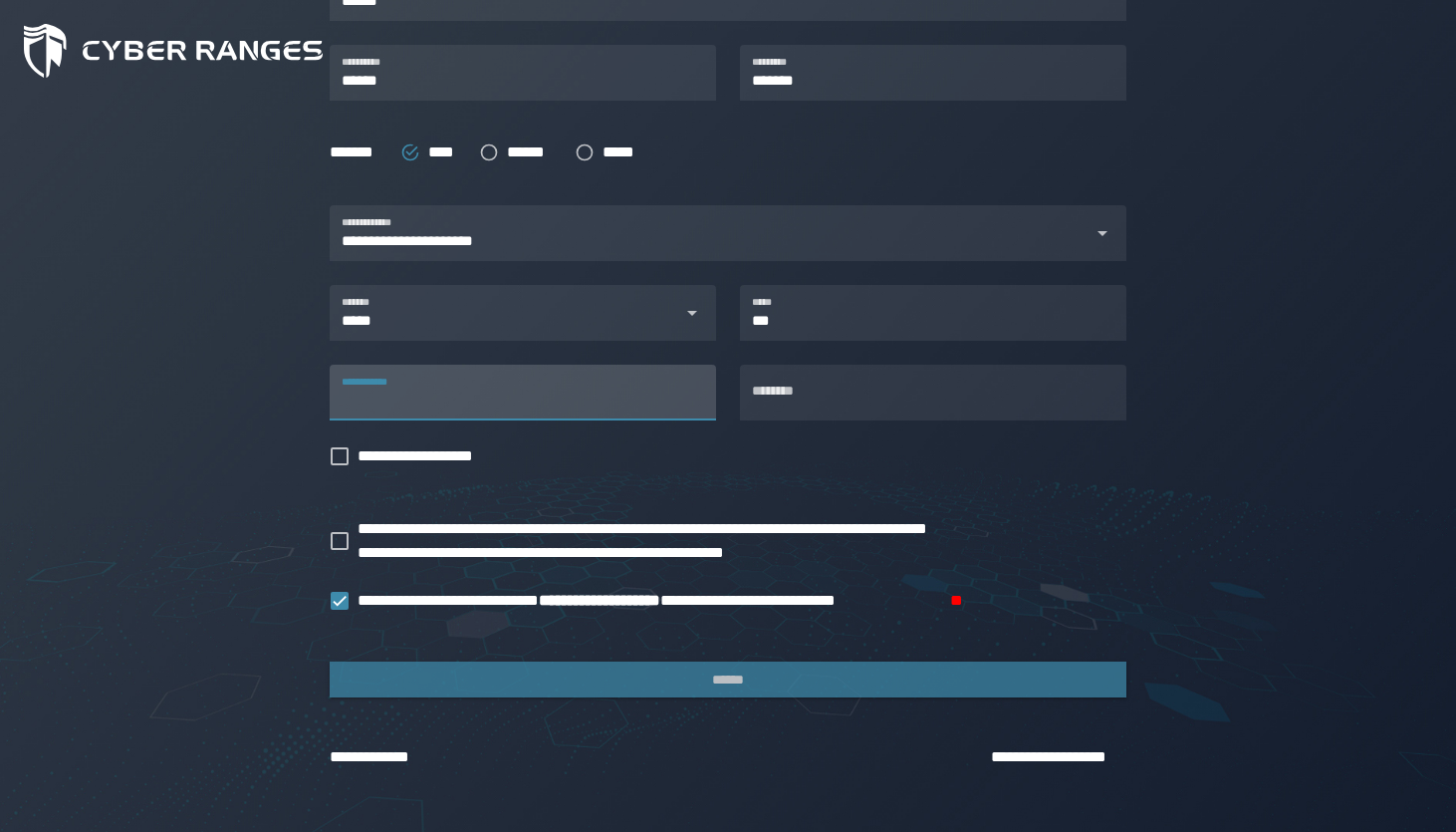 click on "**********" at bounding box center [523, 393] 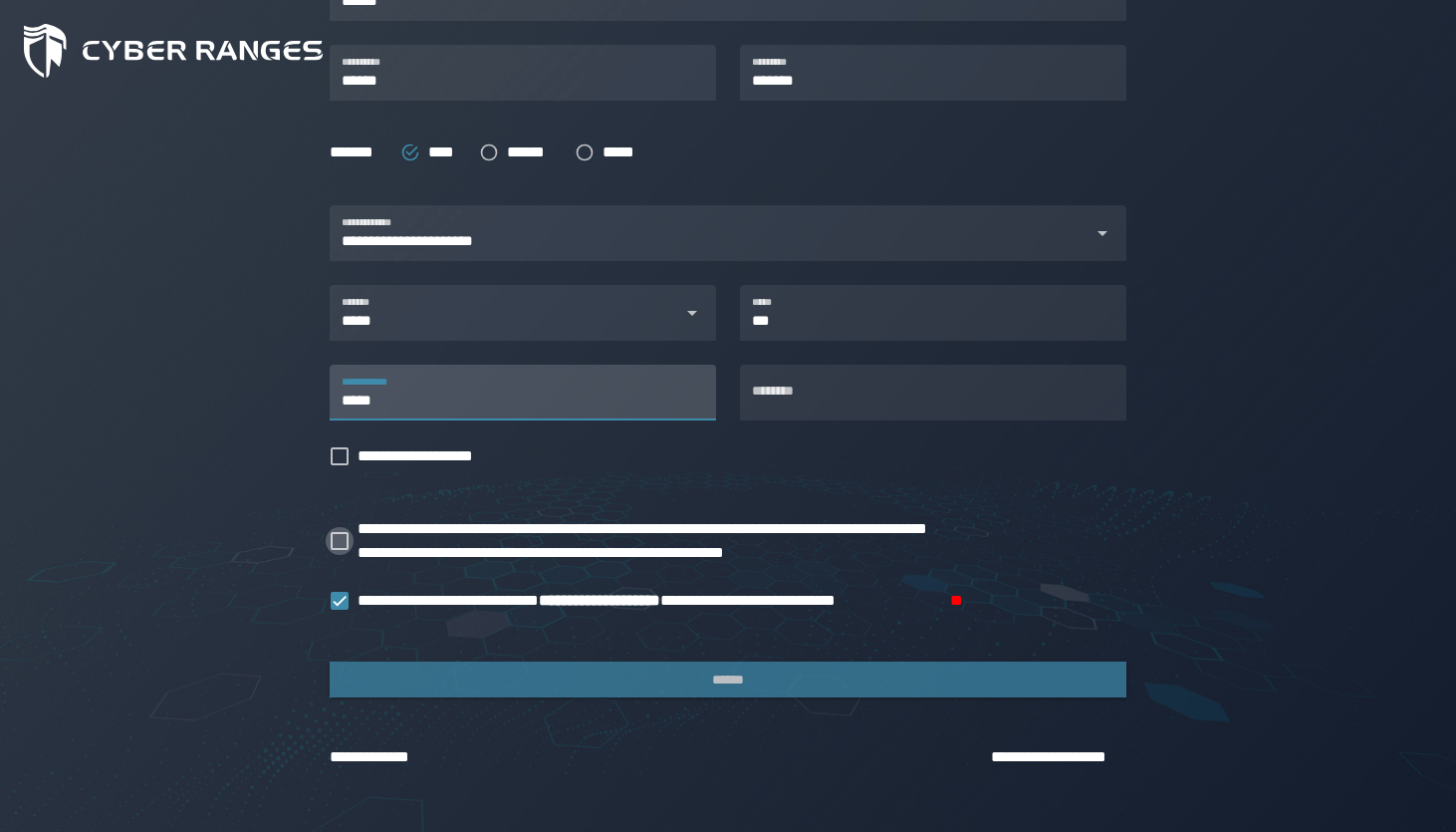 type on "*****" 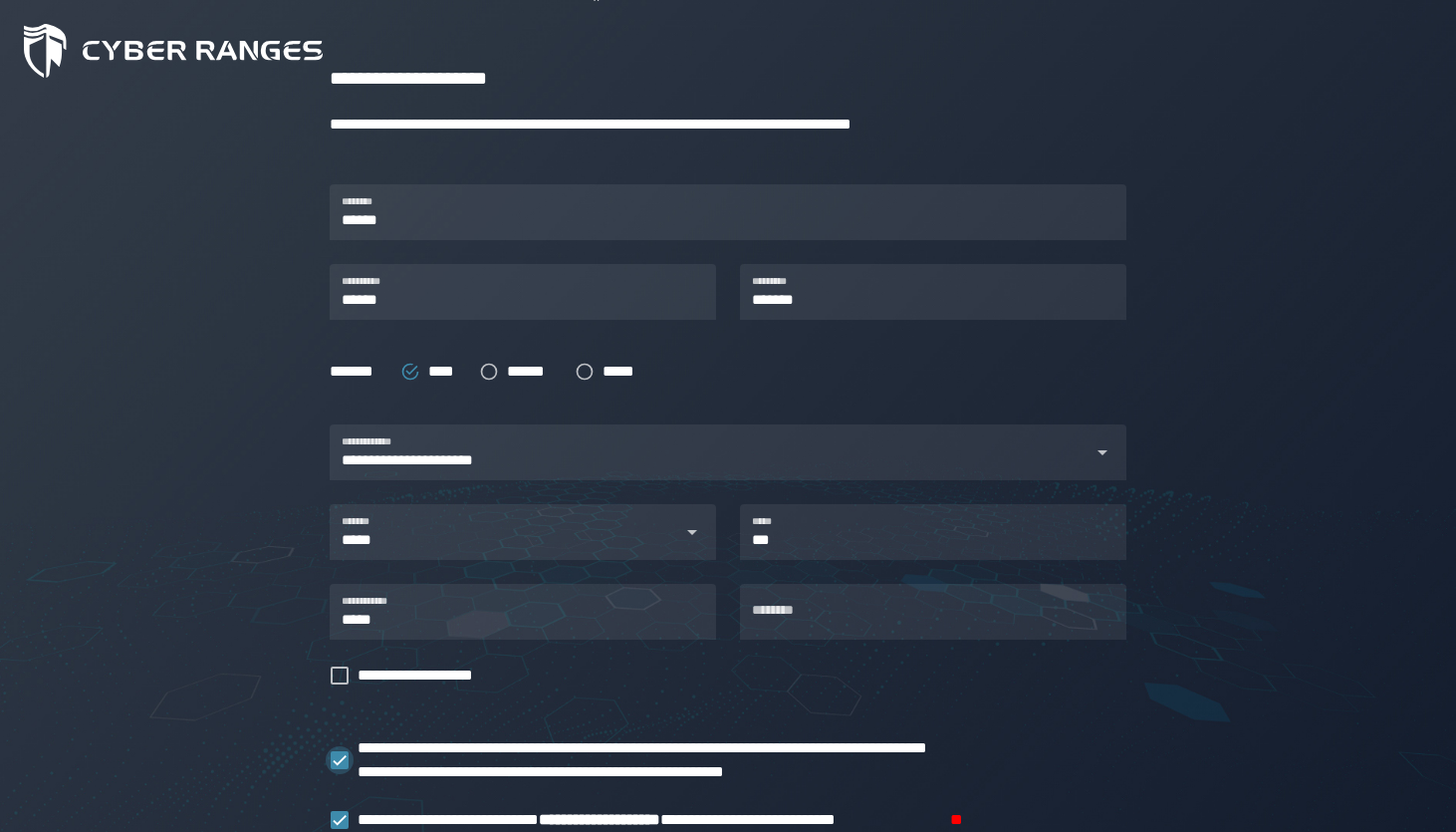 scroll, scrollTop: 269, scrollLeft: 0, axis: vertical 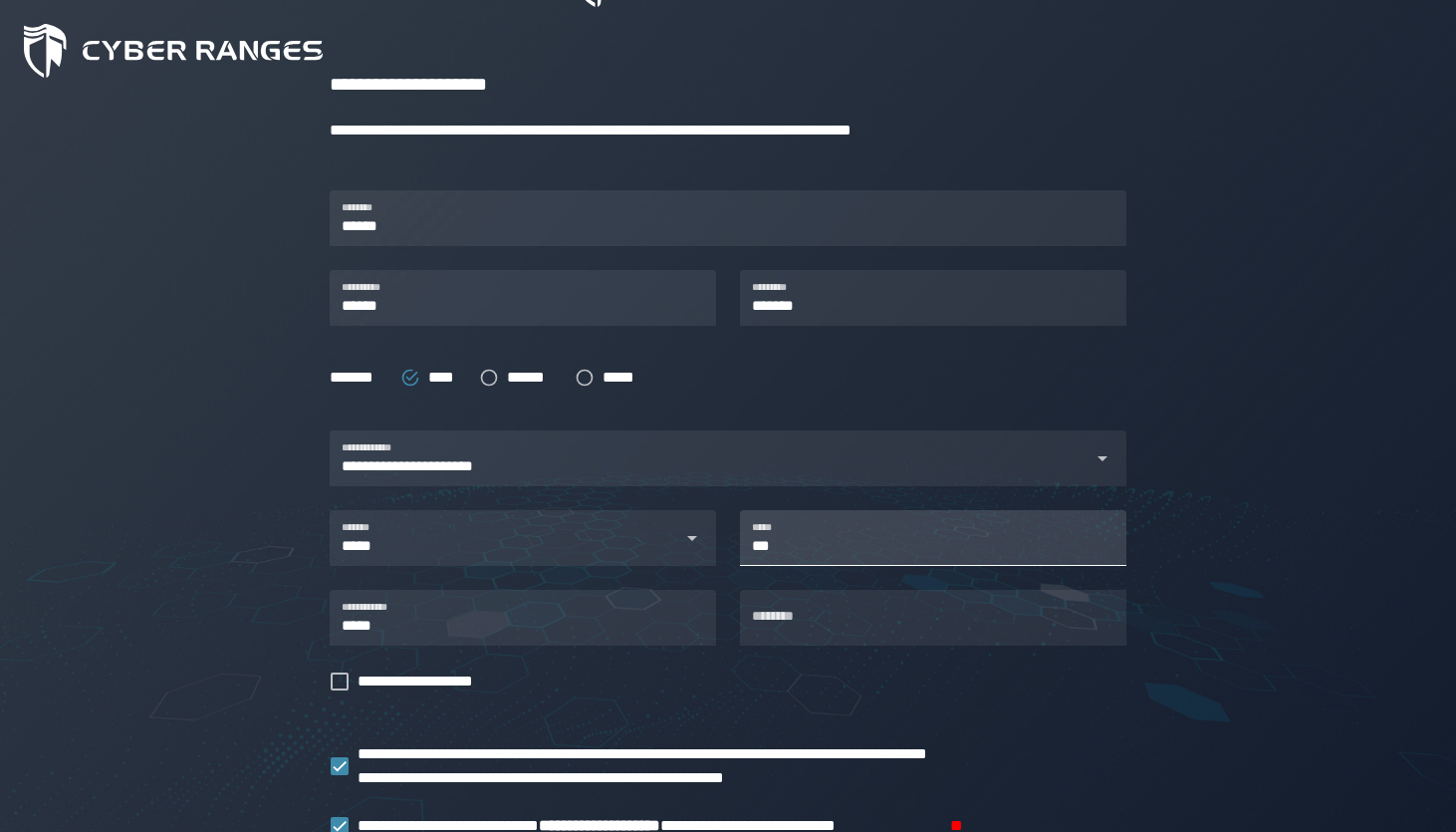 click on "***" at bounding box center [933, 538] 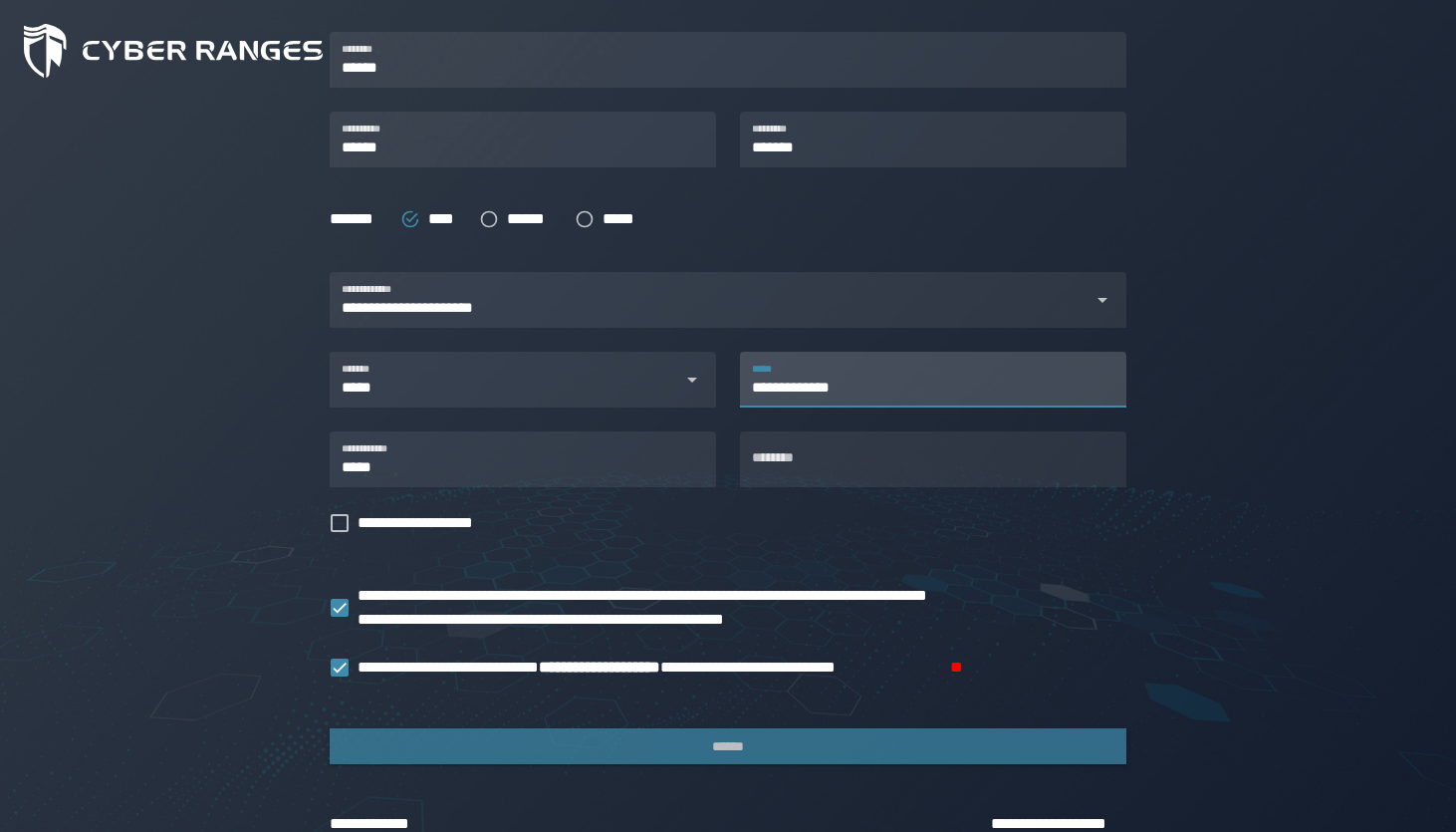 scroll, scrollTop: 494, scrollLeft: 0, axis: vertical 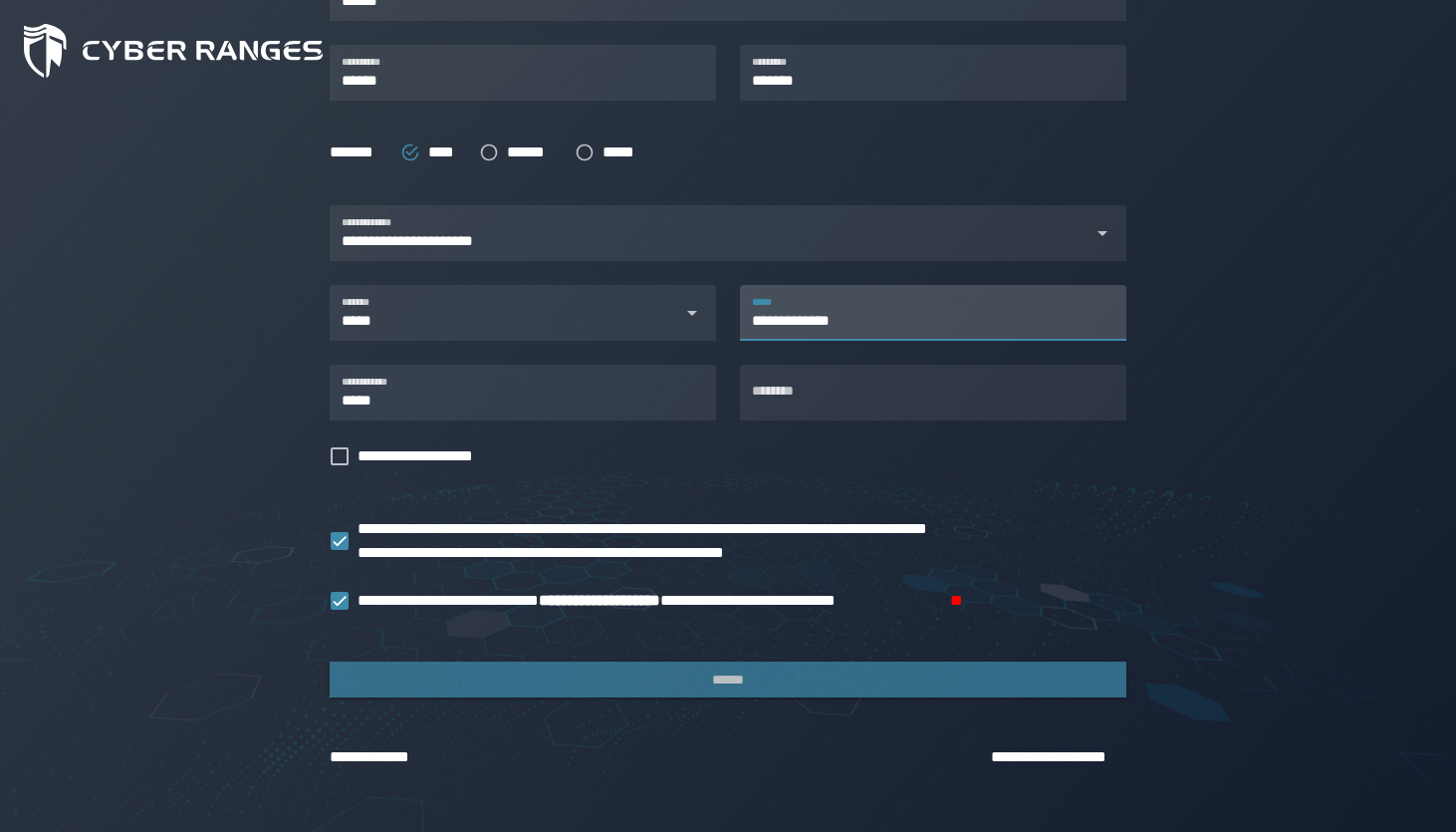 type on "**********" 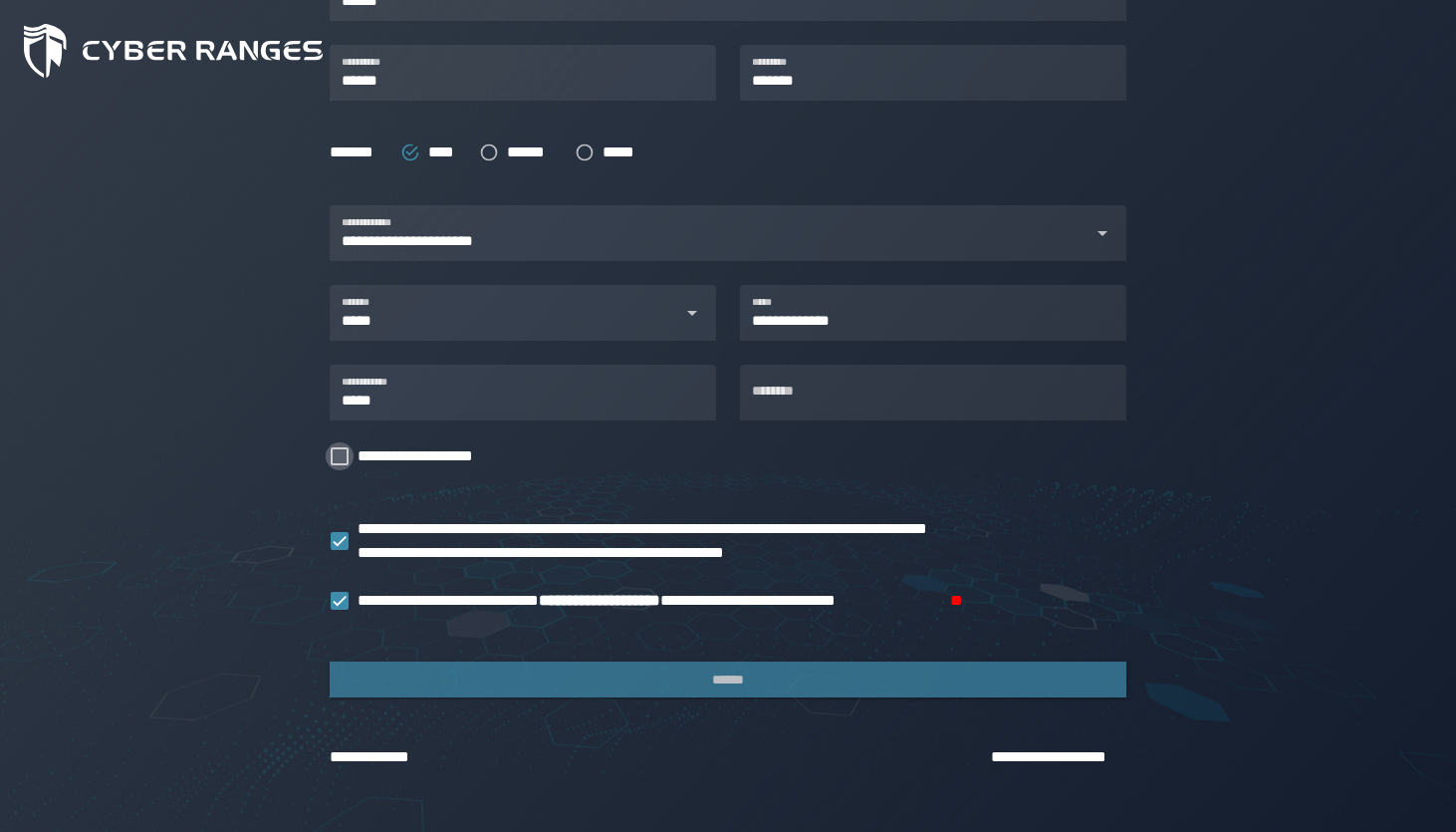 click at bounding box center [340, 456] 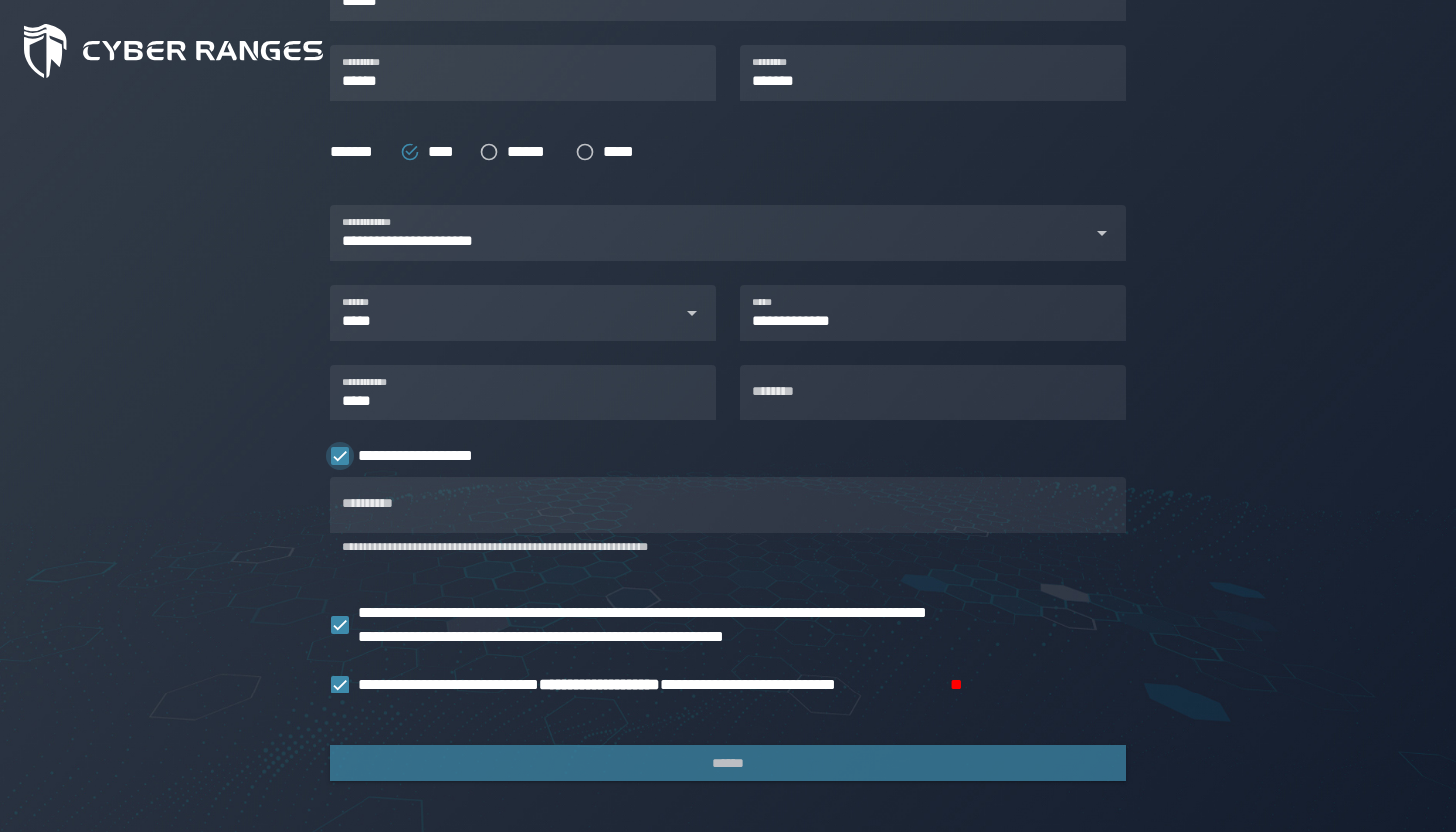 click 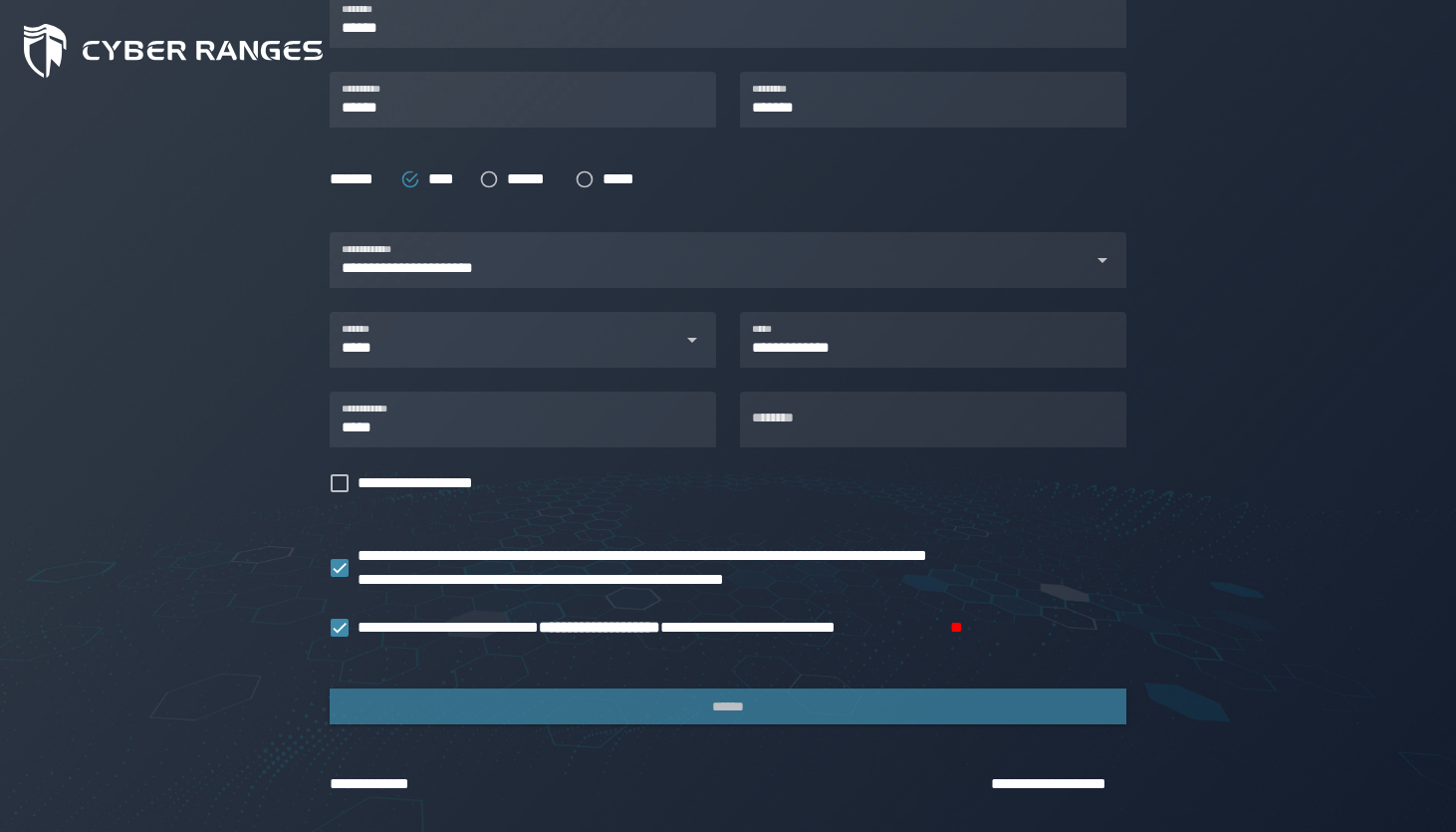 scroll, scrollTop: 489, scrollLeft: 0, axis: vertical 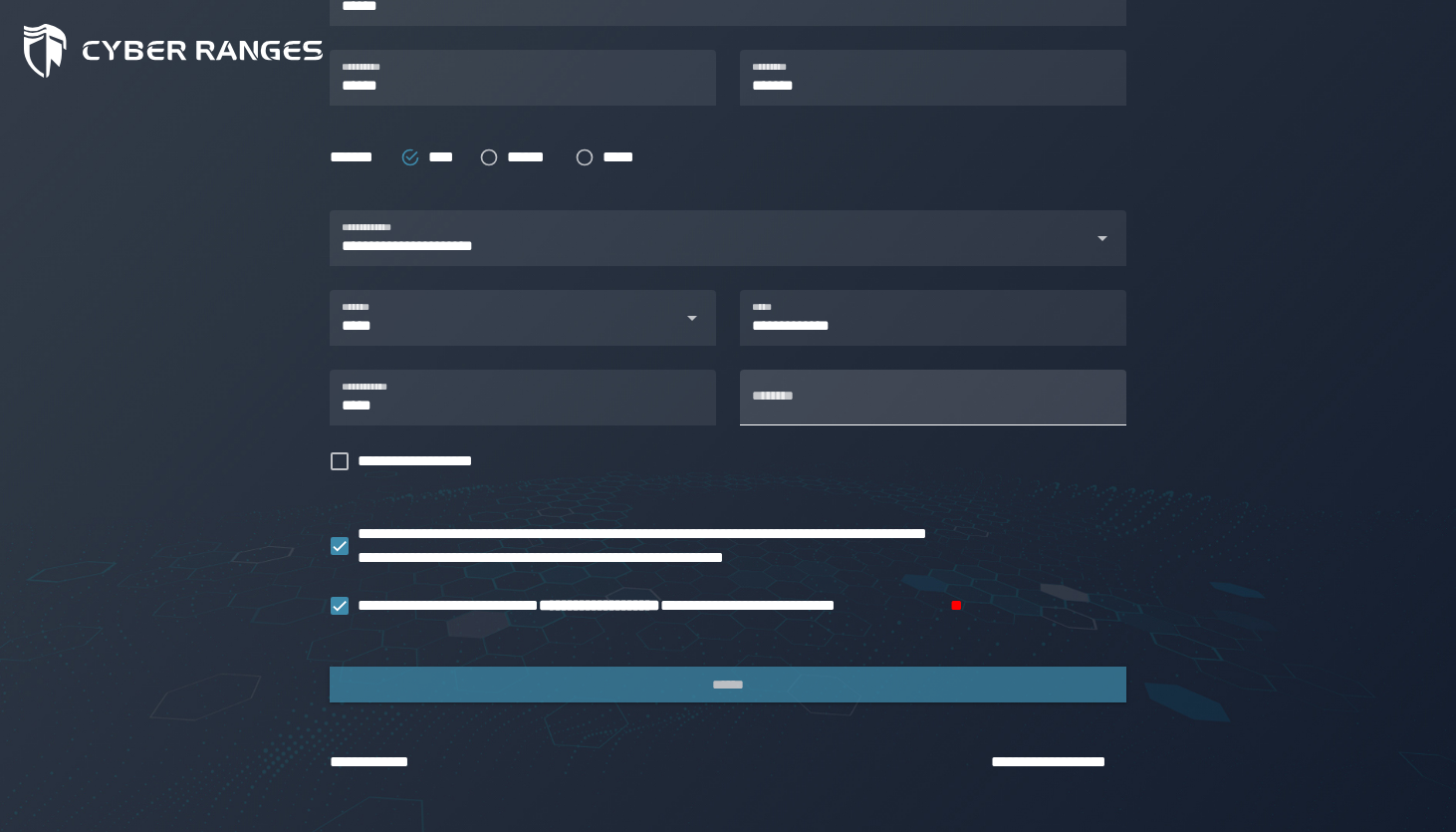 click on "********" at bounding box center (933, 398) 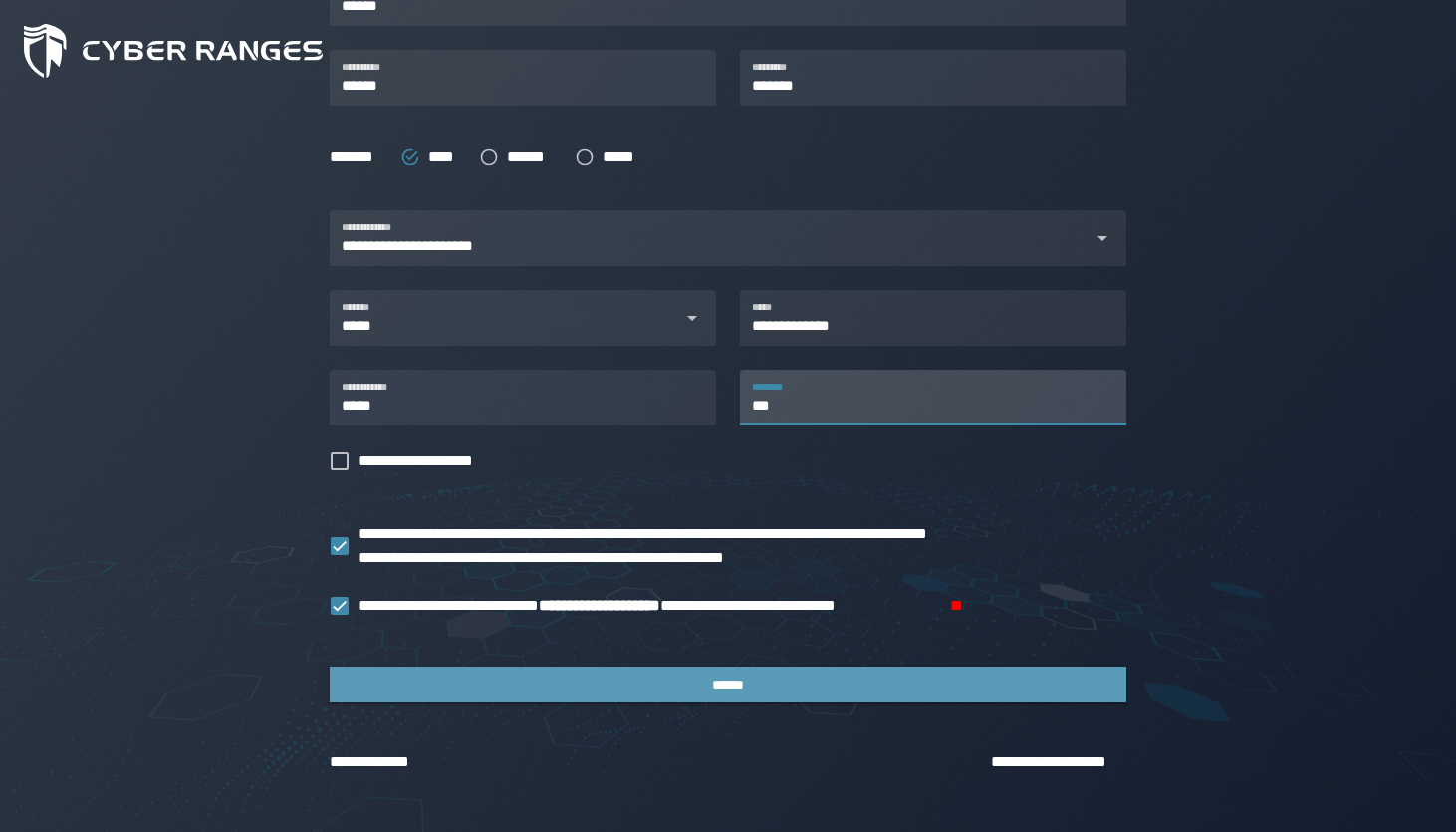 type on "**" 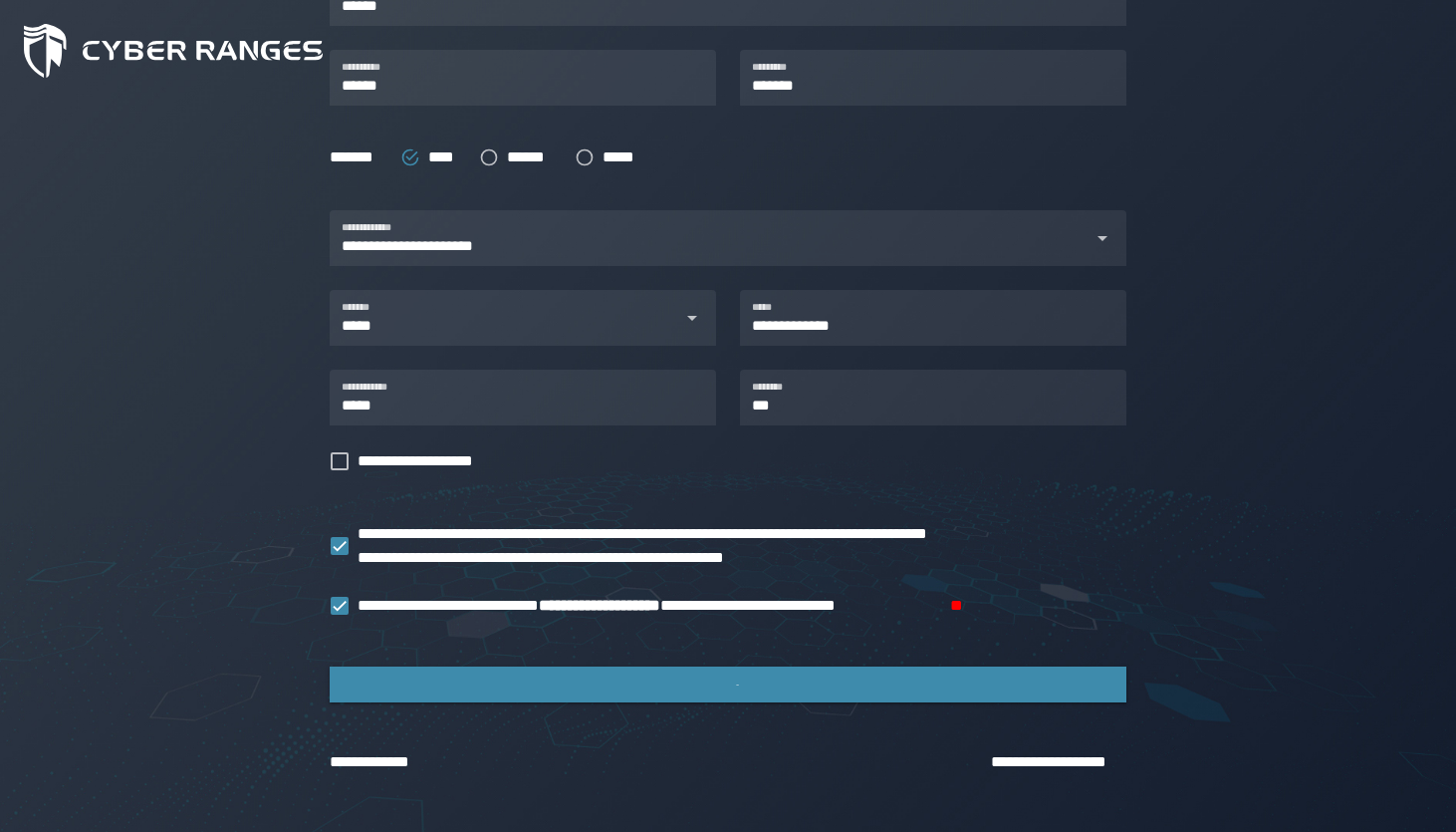 scroll, scrollTop: 0, scrollLeft: 0, axis: both 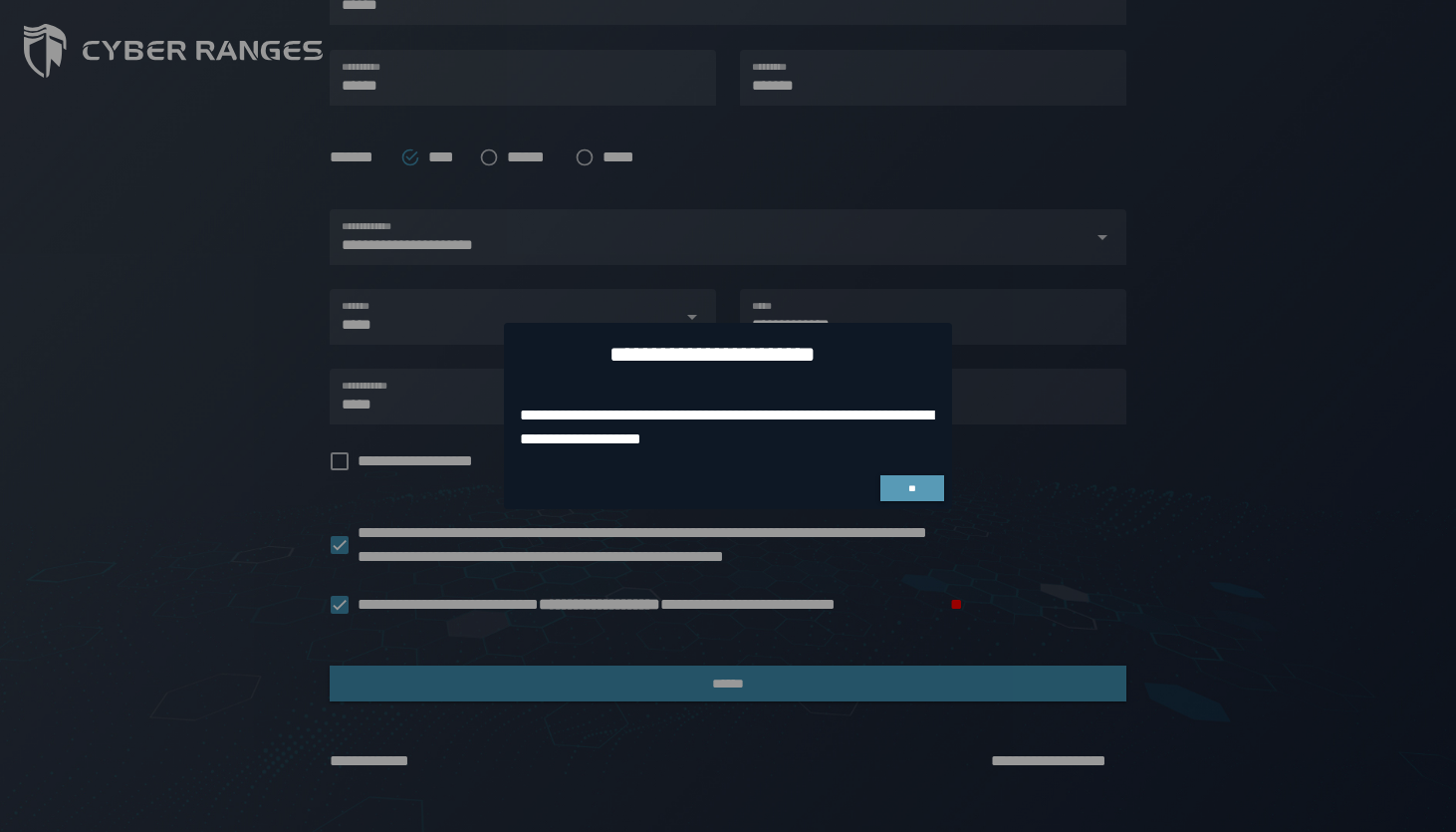 click on "**" at bounding box center (912, 488) 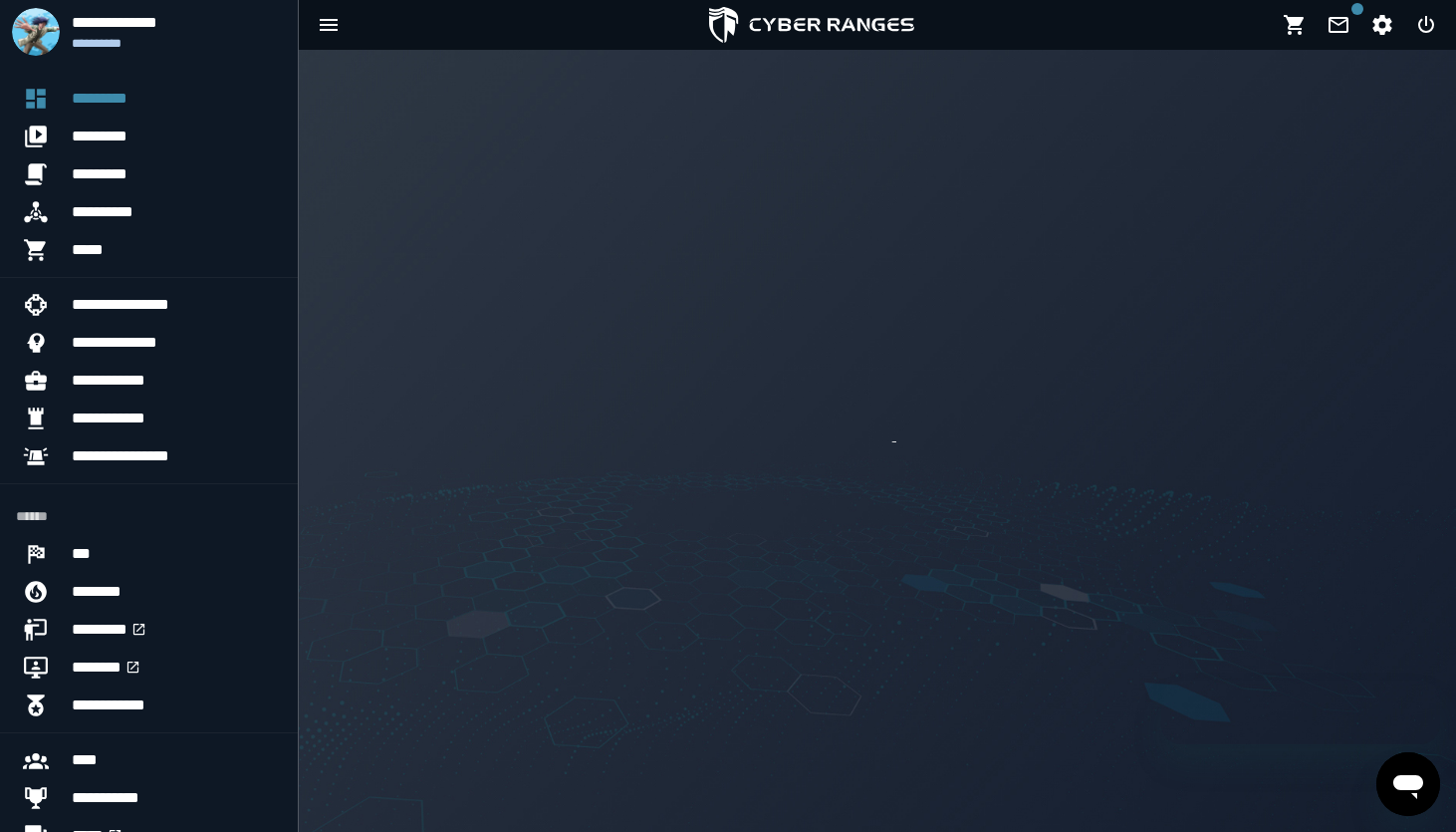 scroll, scrollTop: 0, scrollLeft: 0, axis: both 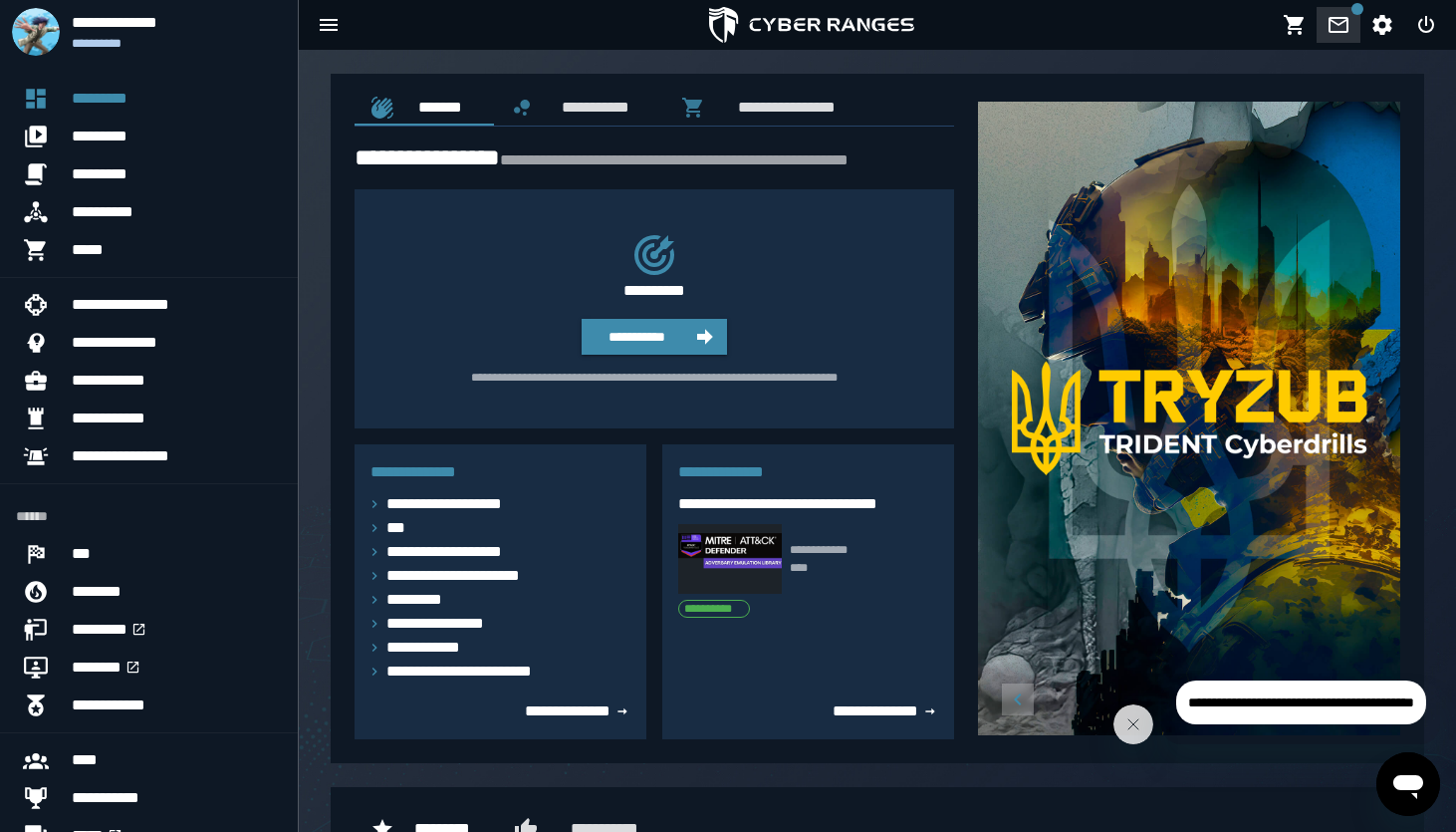 click 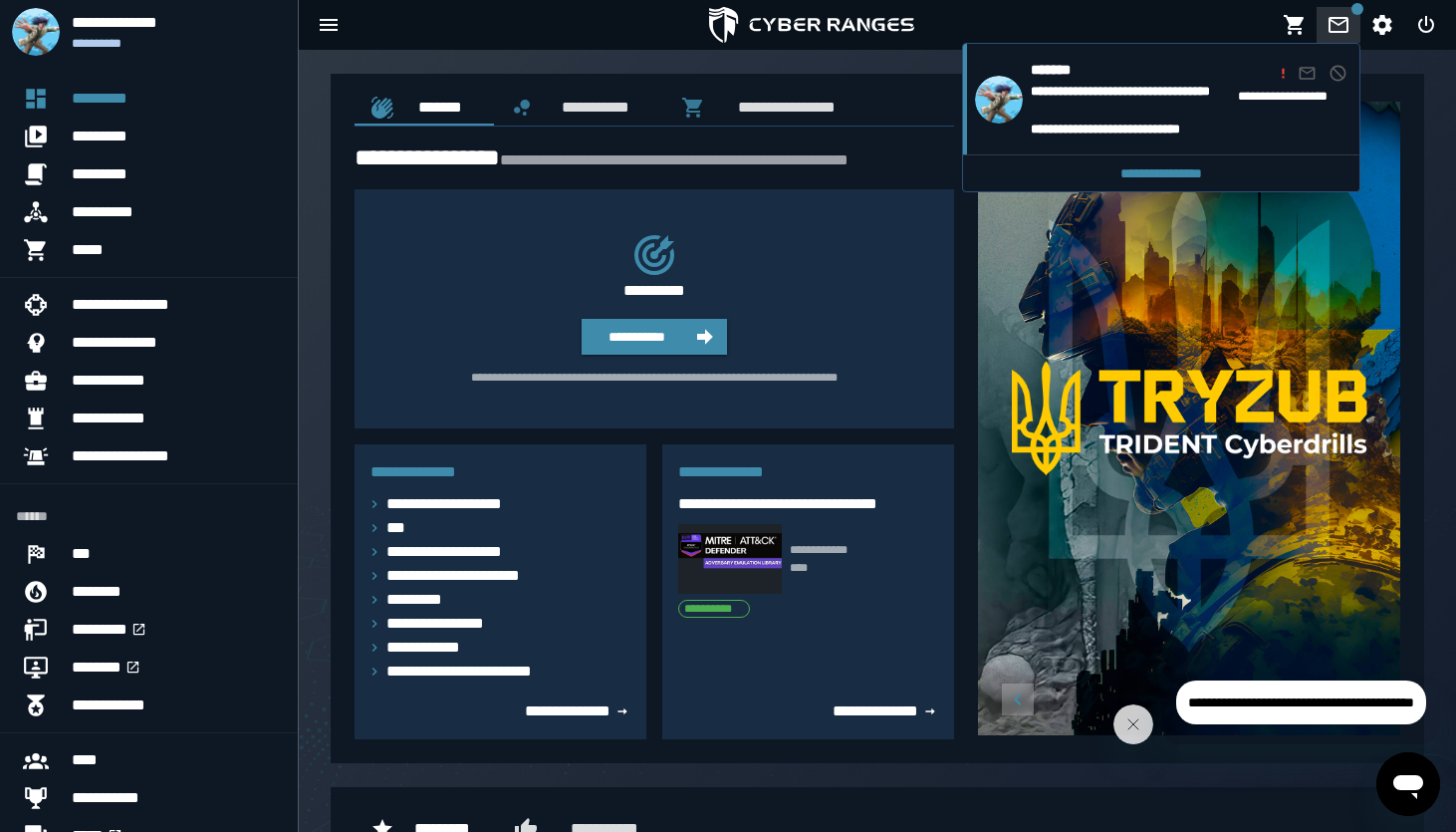 click 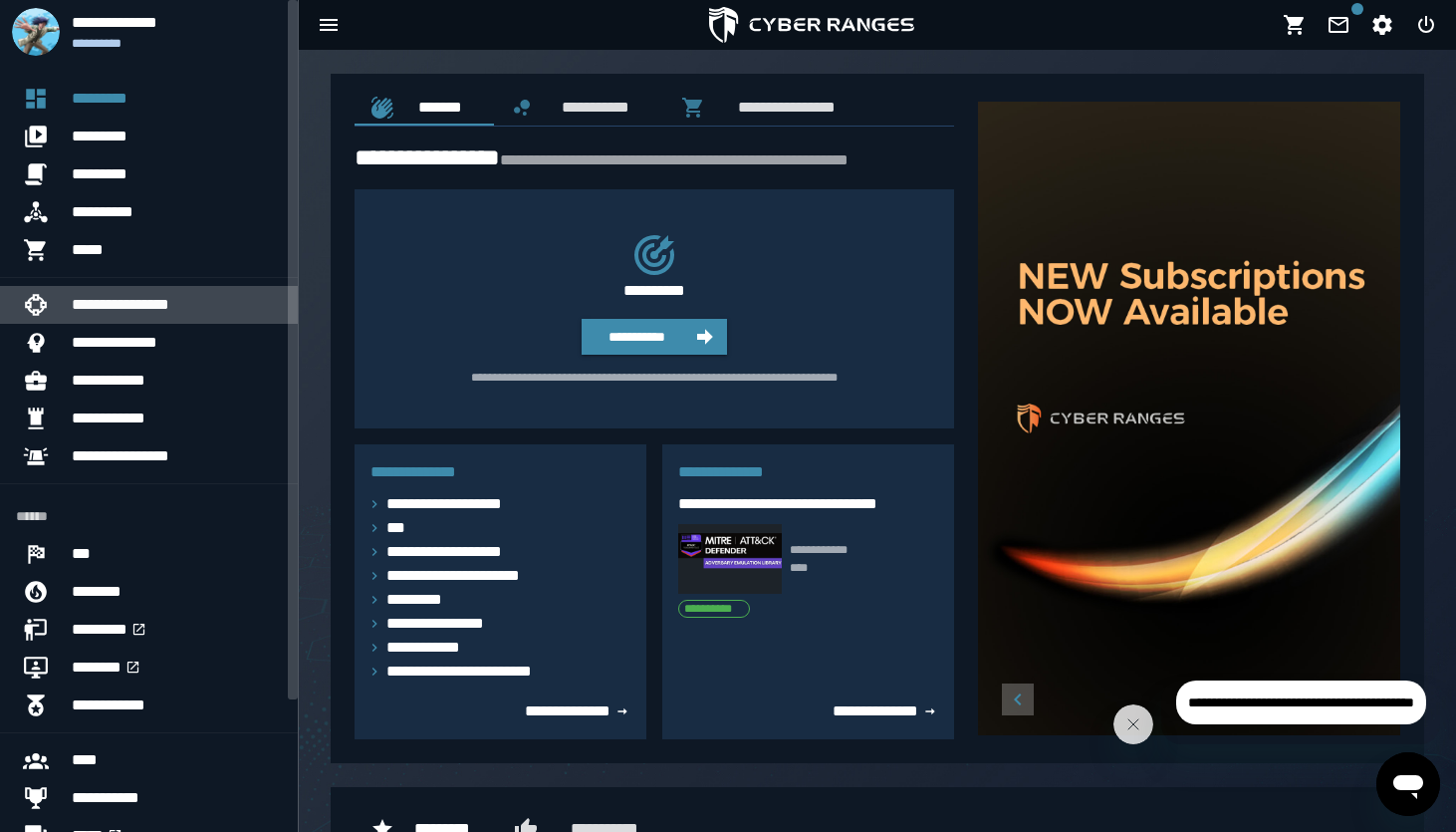 click on "**********" at bounding box center [176, 305] 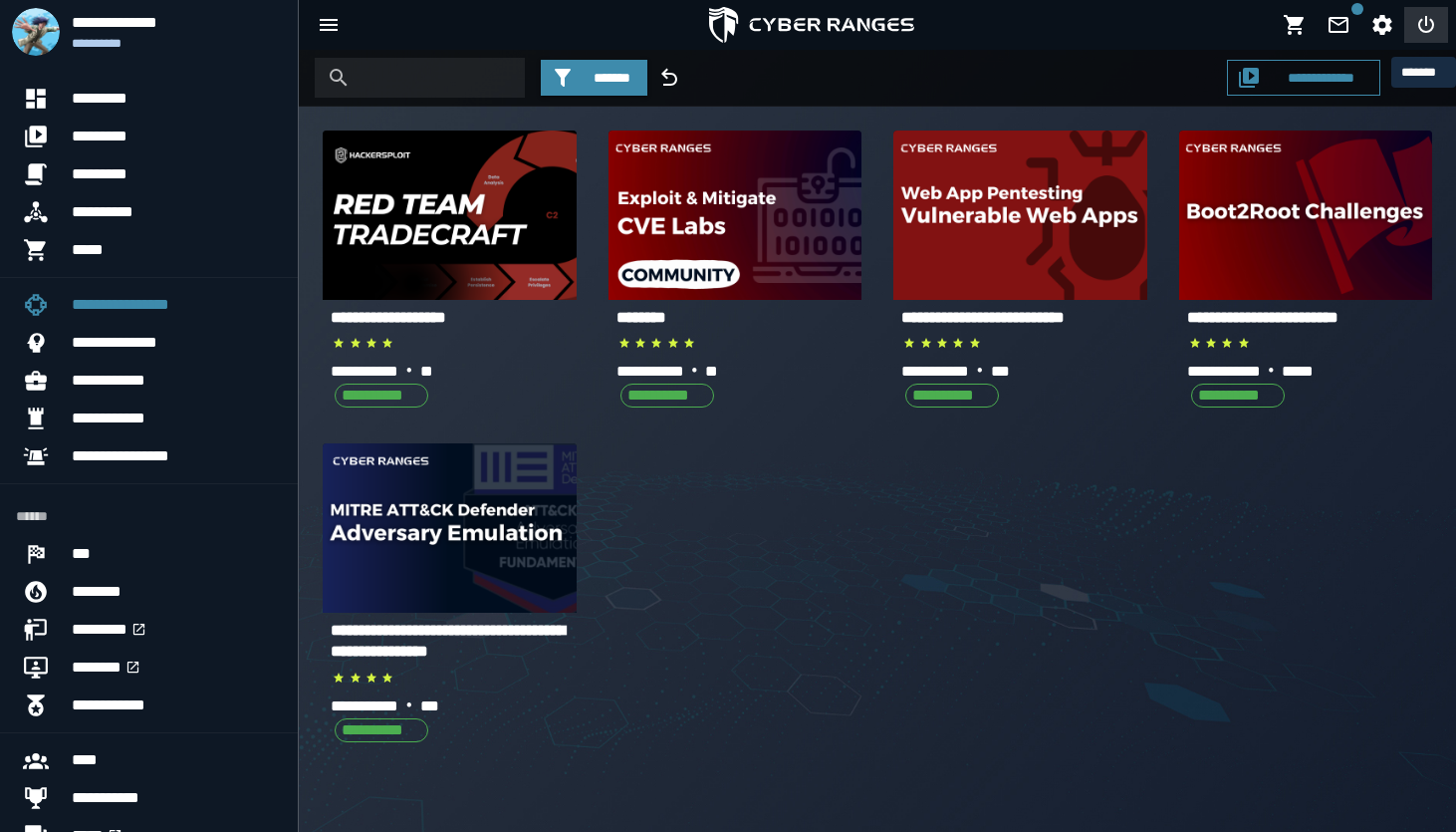 click 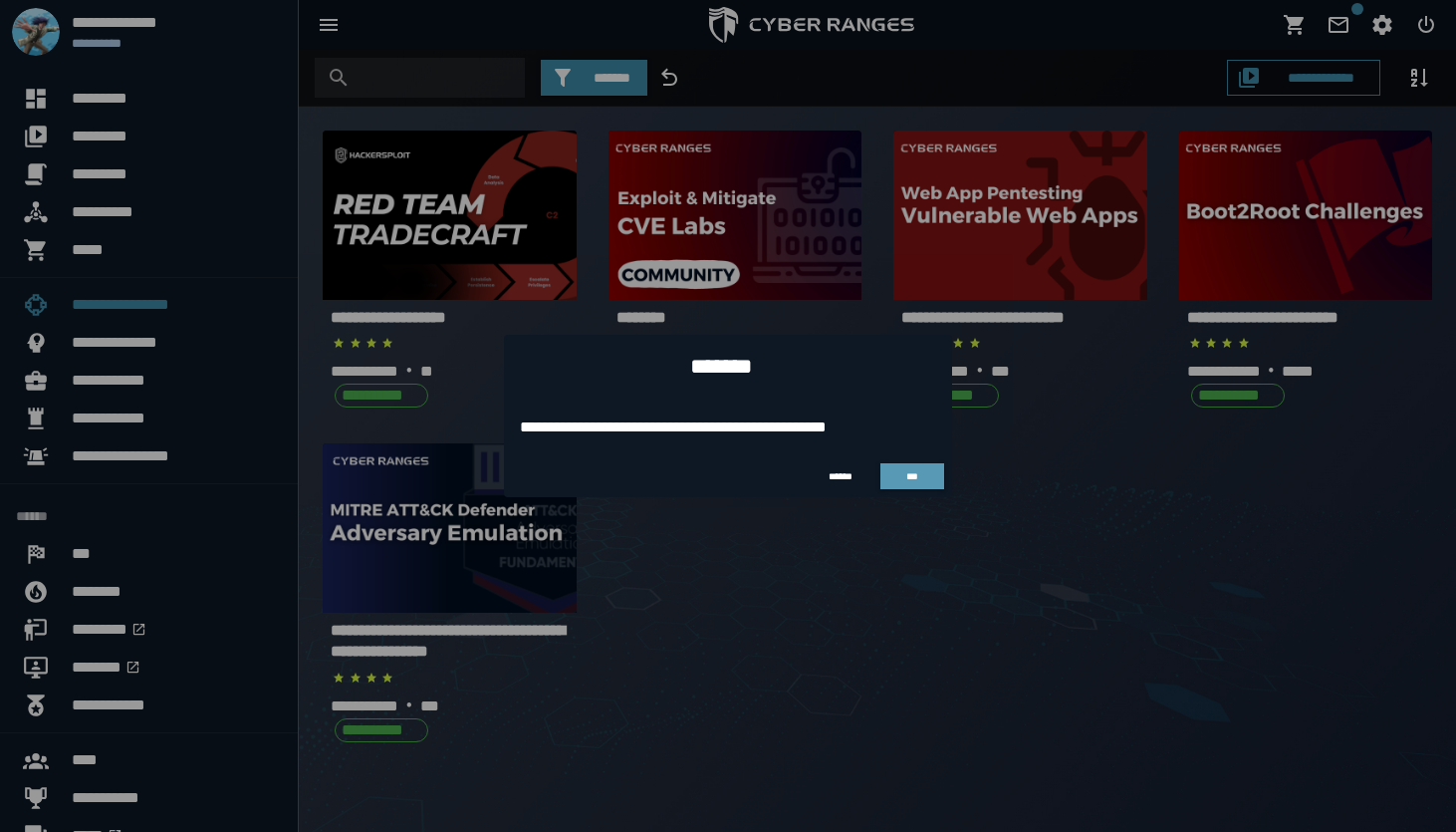click on "***" at bounding box center [912, 476] 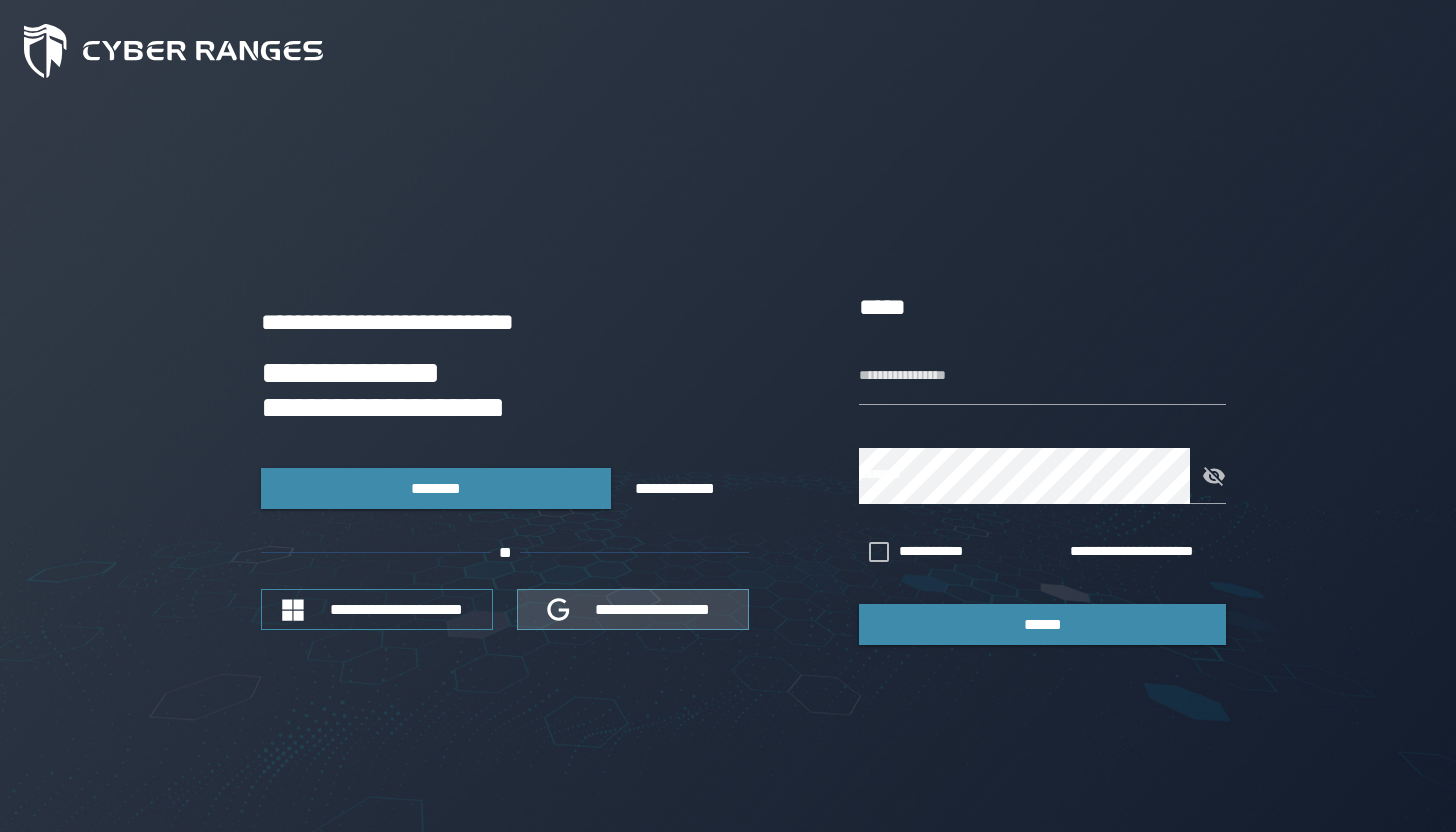 click on "**********" at bounding box center (653, 609) 